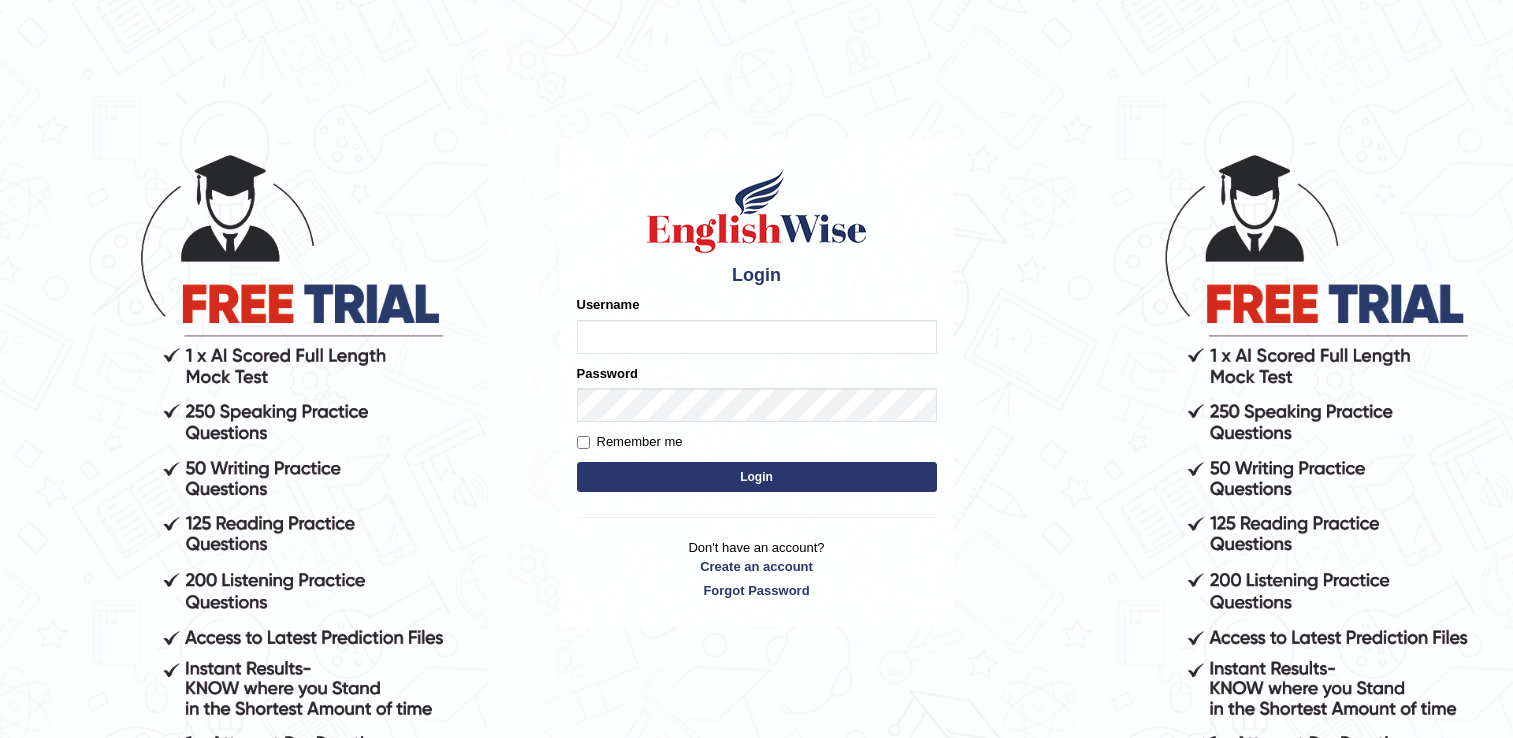 scroll, scrollTop: 0, scrollLeft: 0, axis: both 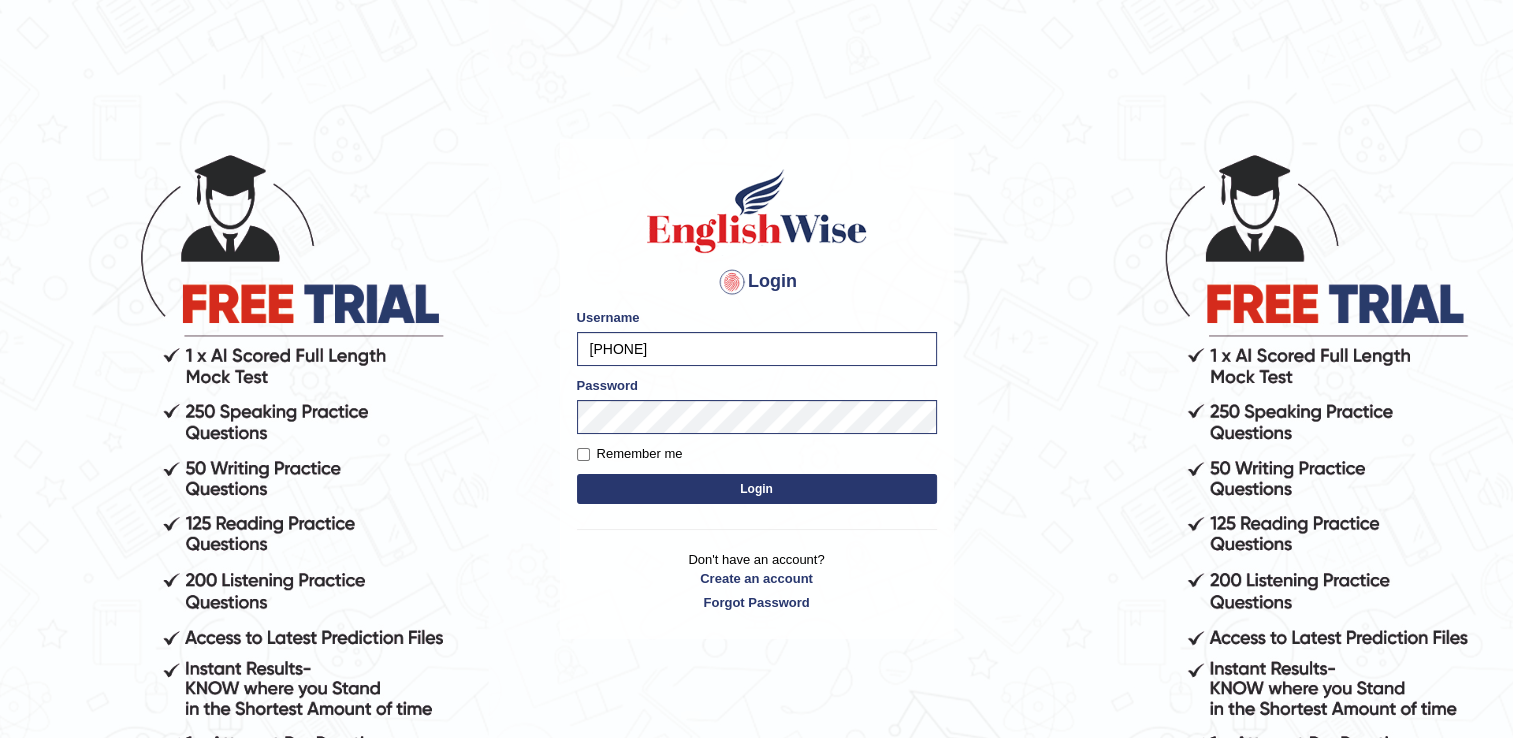 type on "[PHONE]" 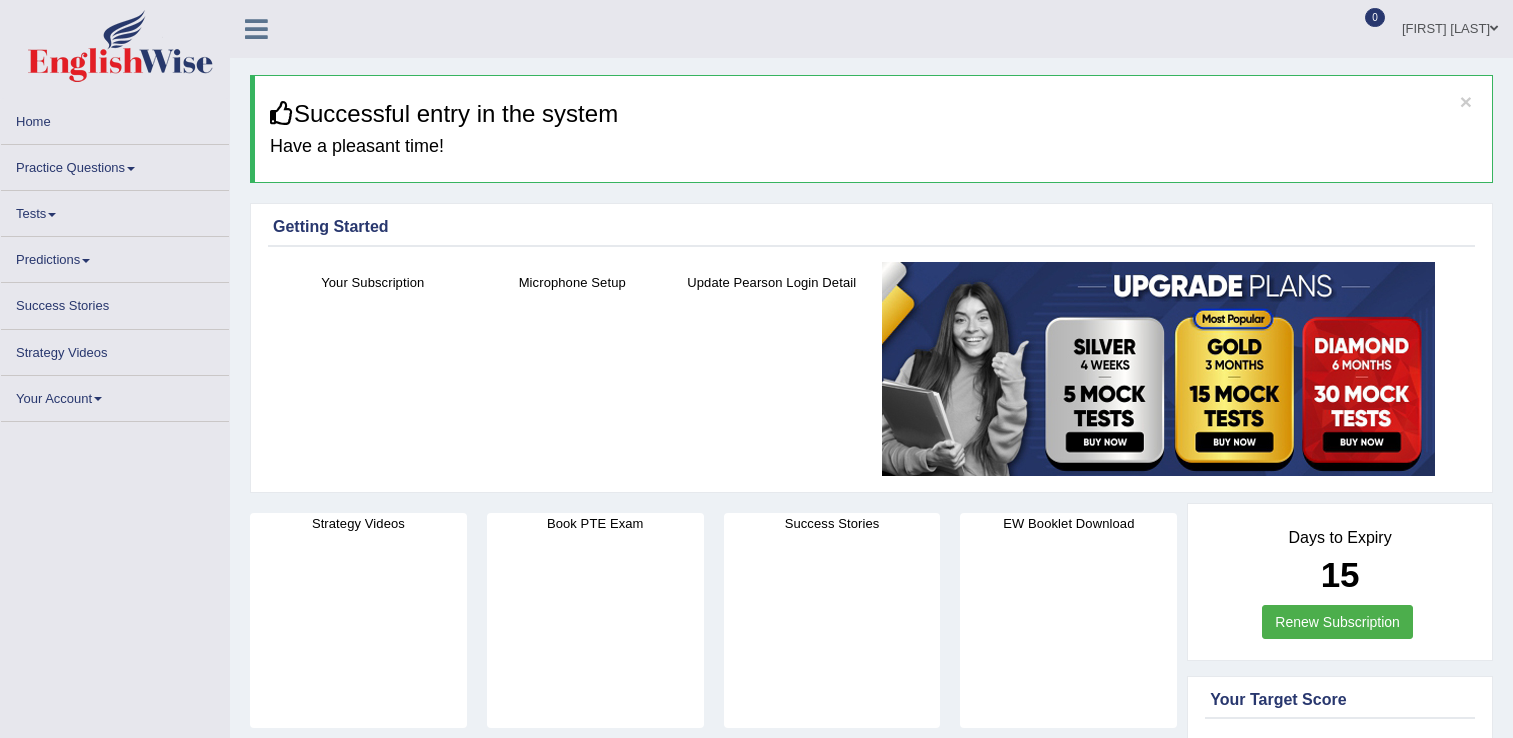 scroll, scrollTop: 0, scrollLeft: 0, axis: both 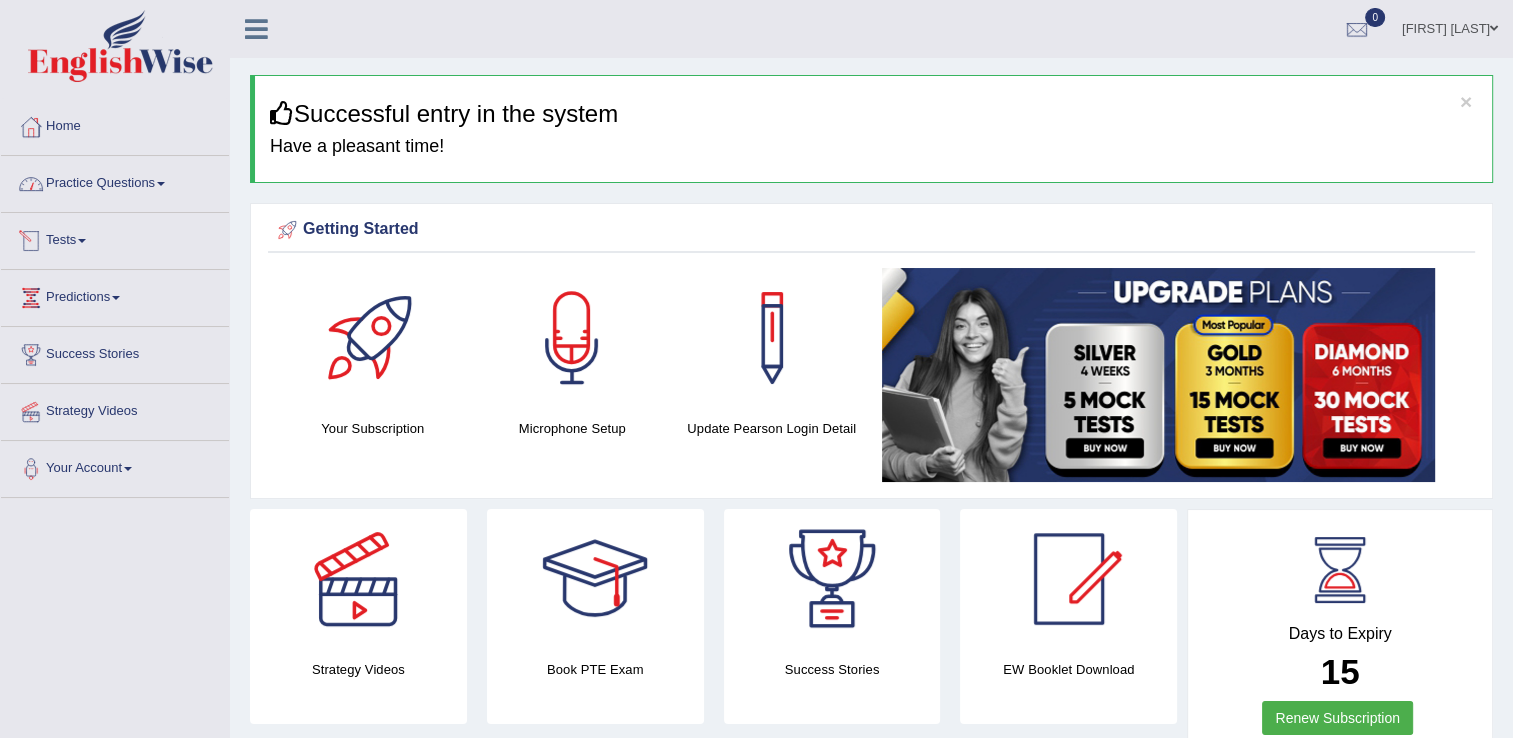 click on "Practice Questions" at bounding box center [115, 181] 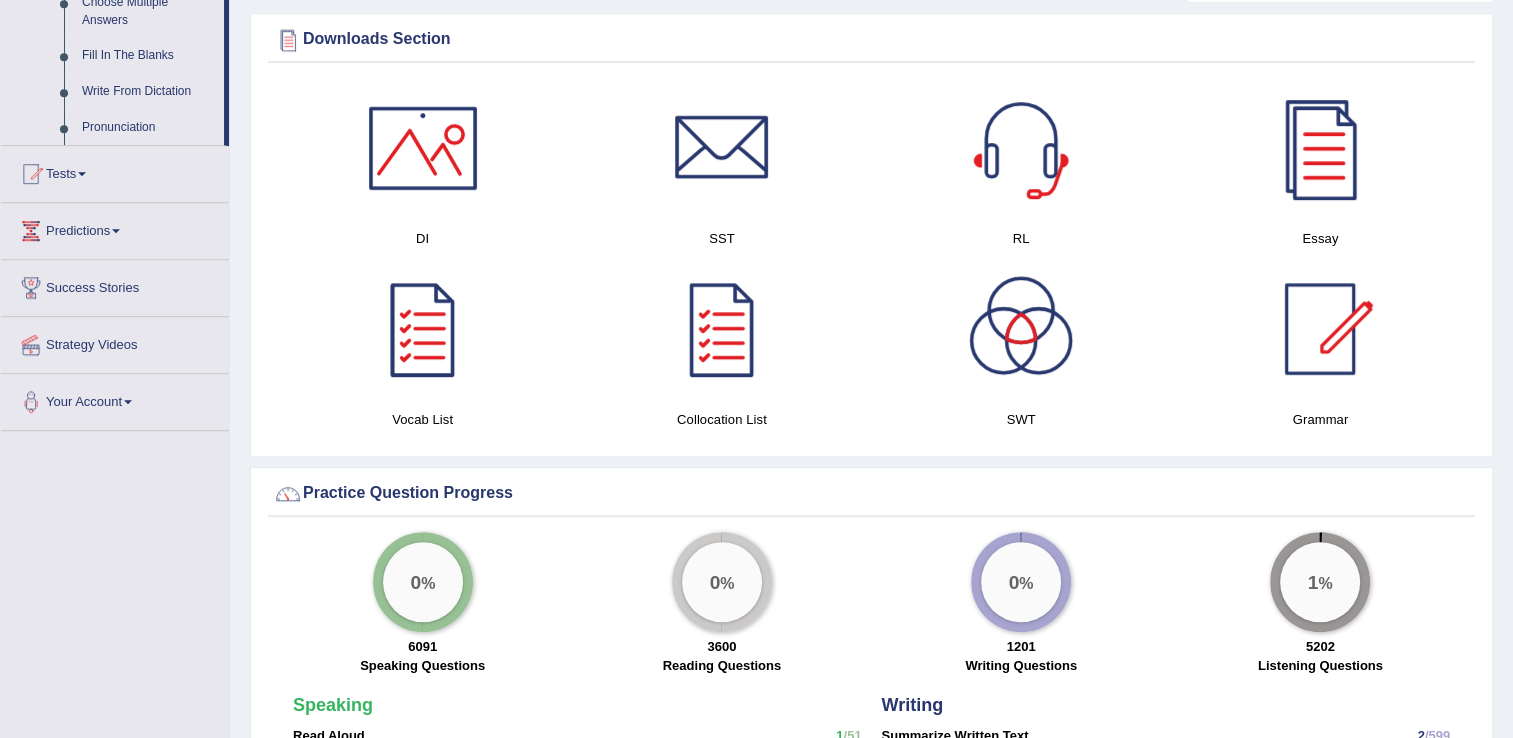 scroll, scrollTop: 1080, scrollLeft: 0, axis: vertical 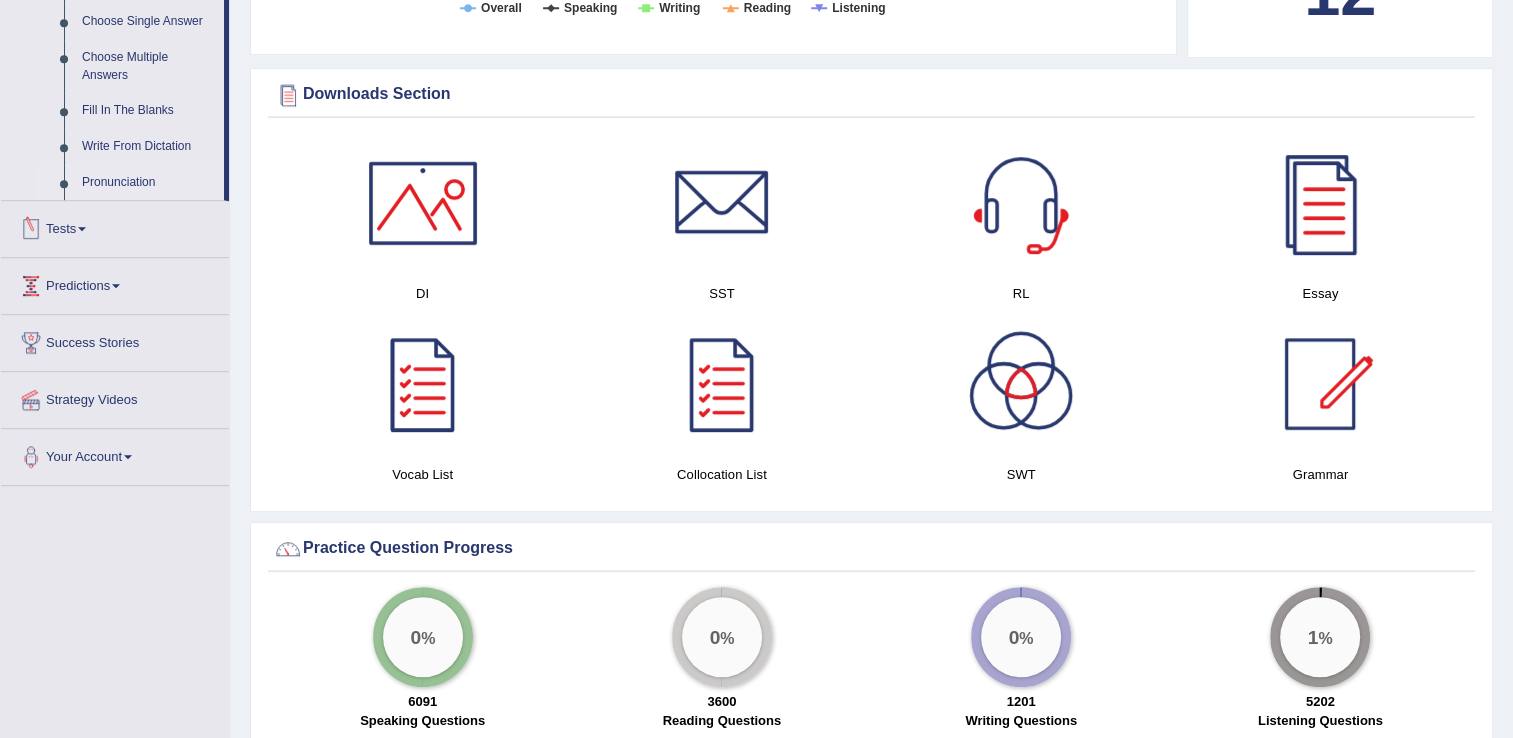 click on "Pronunciation" at bounding box center (148, 183) 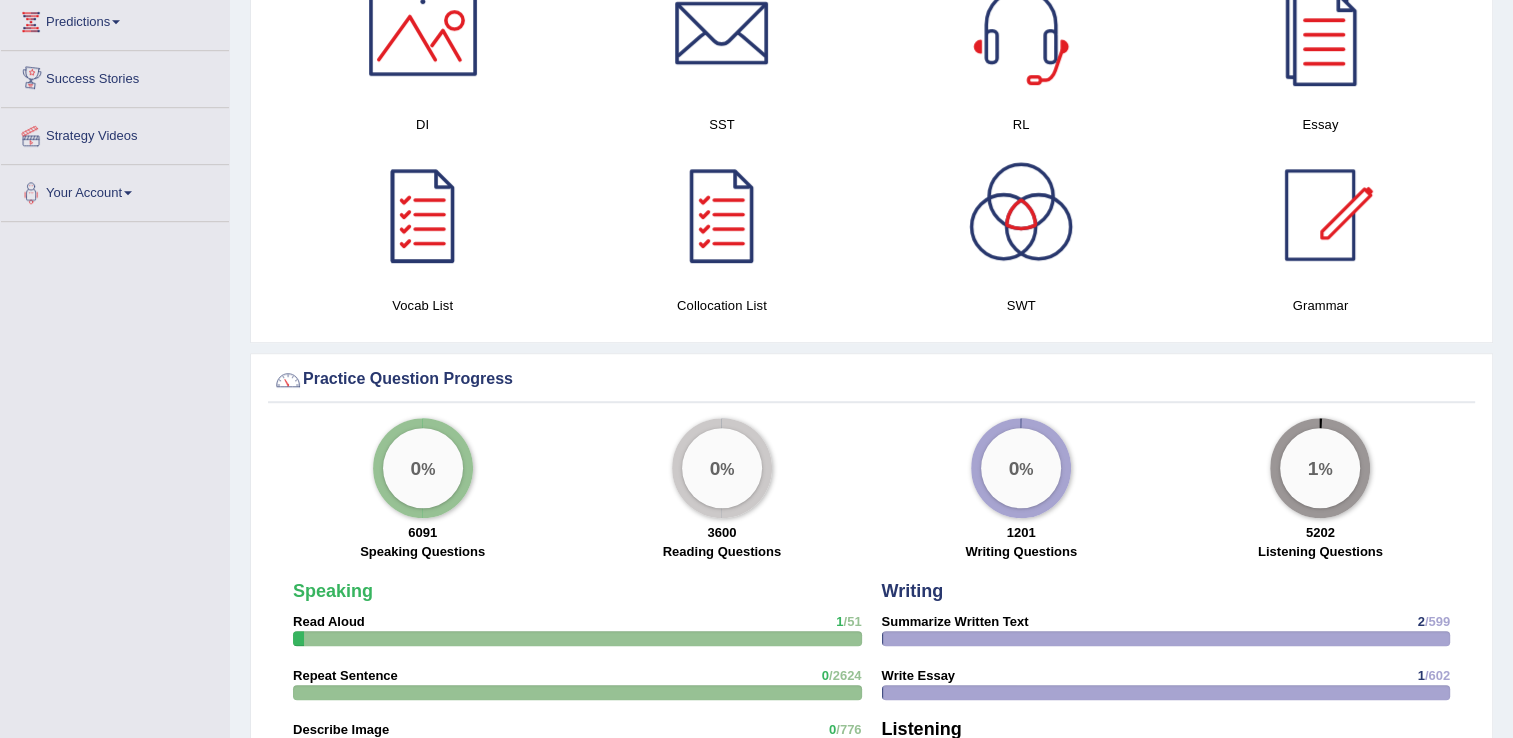 scroll, scrollTop: 1136, scrollLeft: 0, axis: vertical 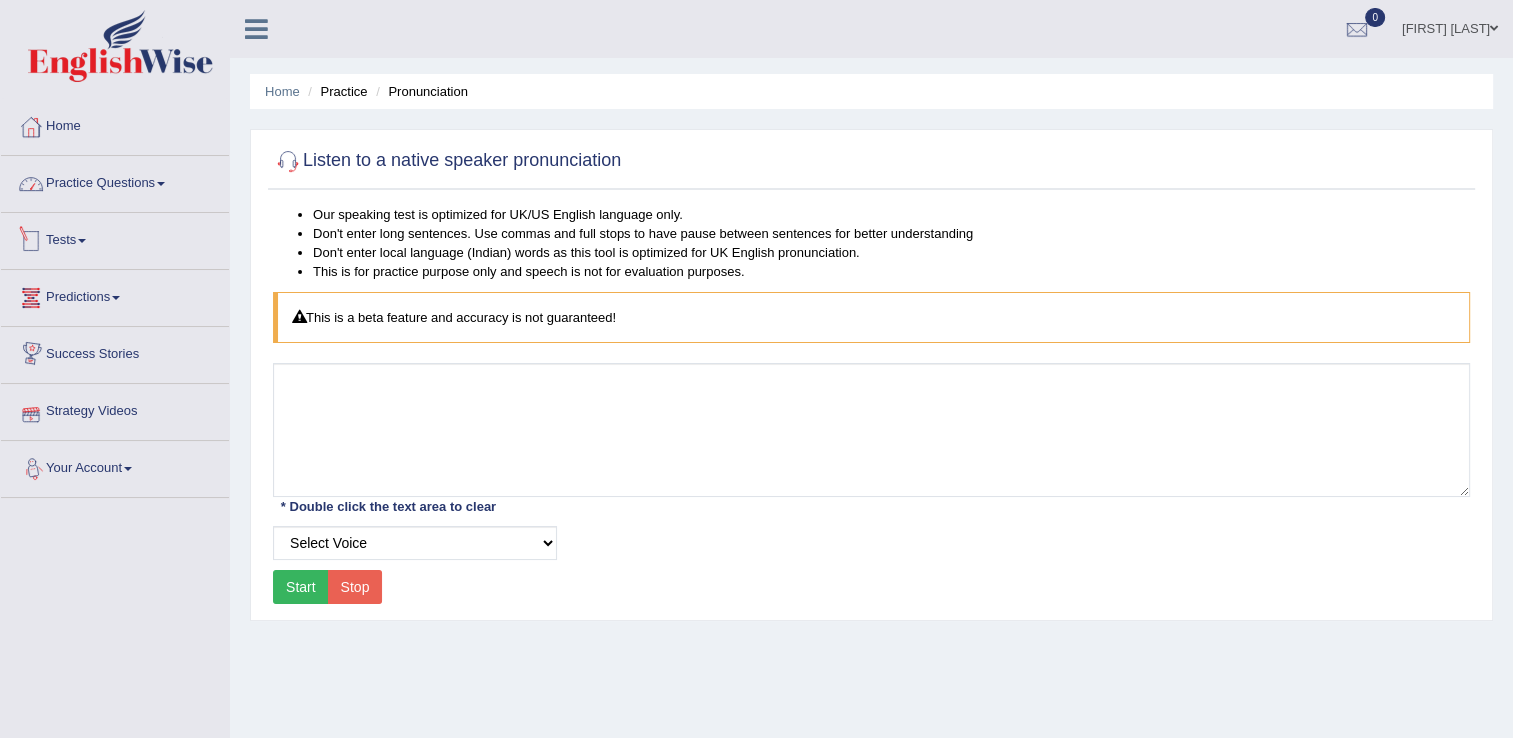 click on "Practice Questions" at bounding box center (115, 181) 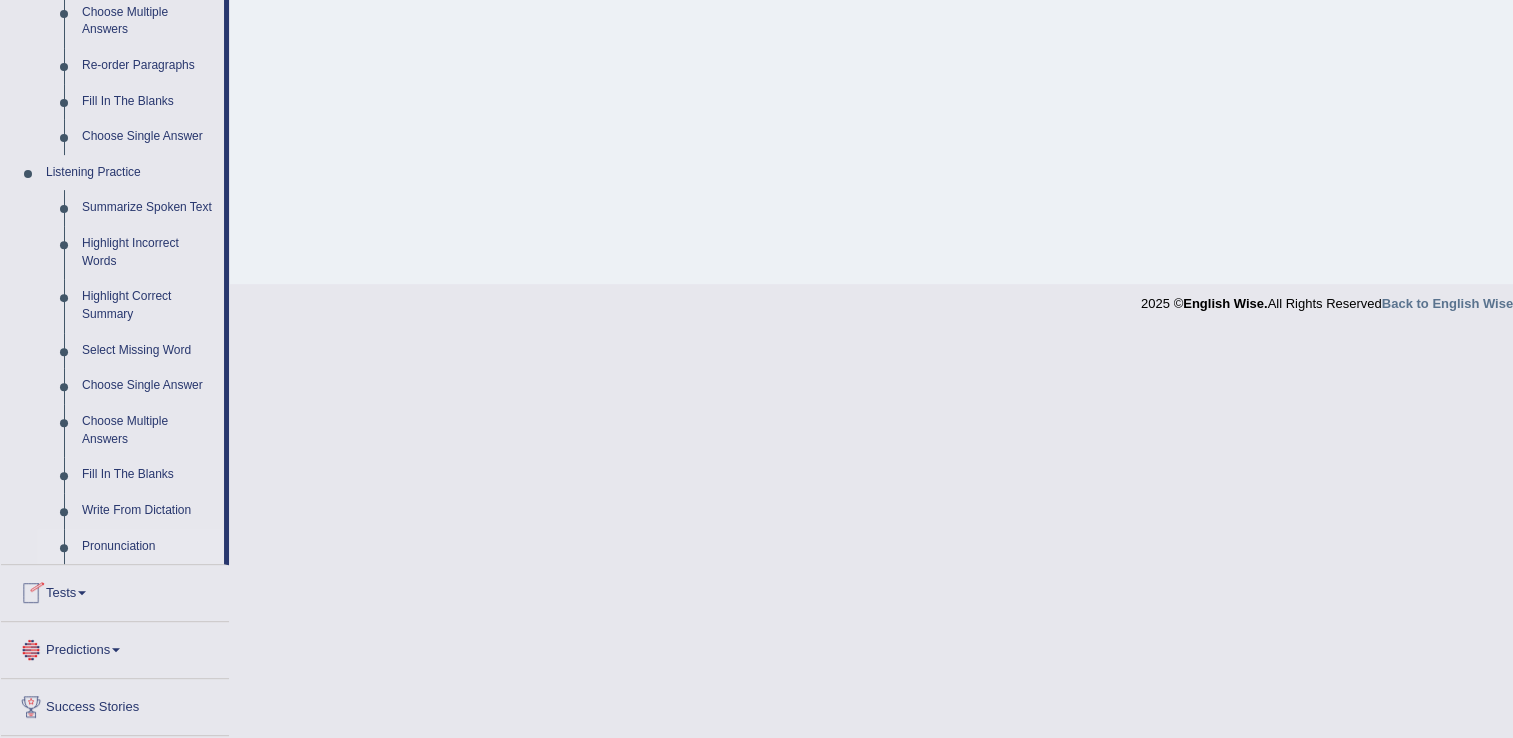 scroll, scrollTop: 715, scrollLeft: 0, axis: vertical 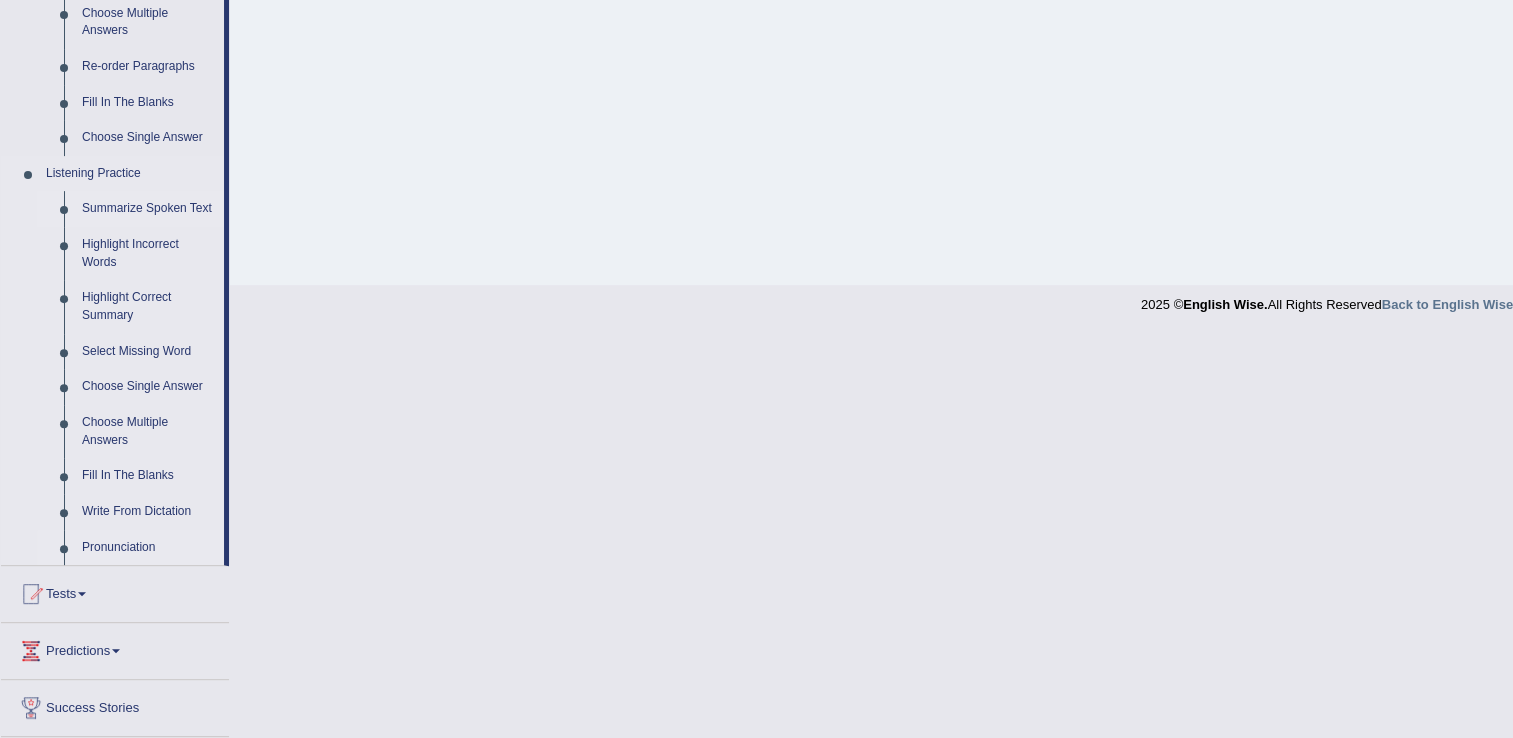 click on "Summarize Spoken Text" at bounding box center (148, 209) 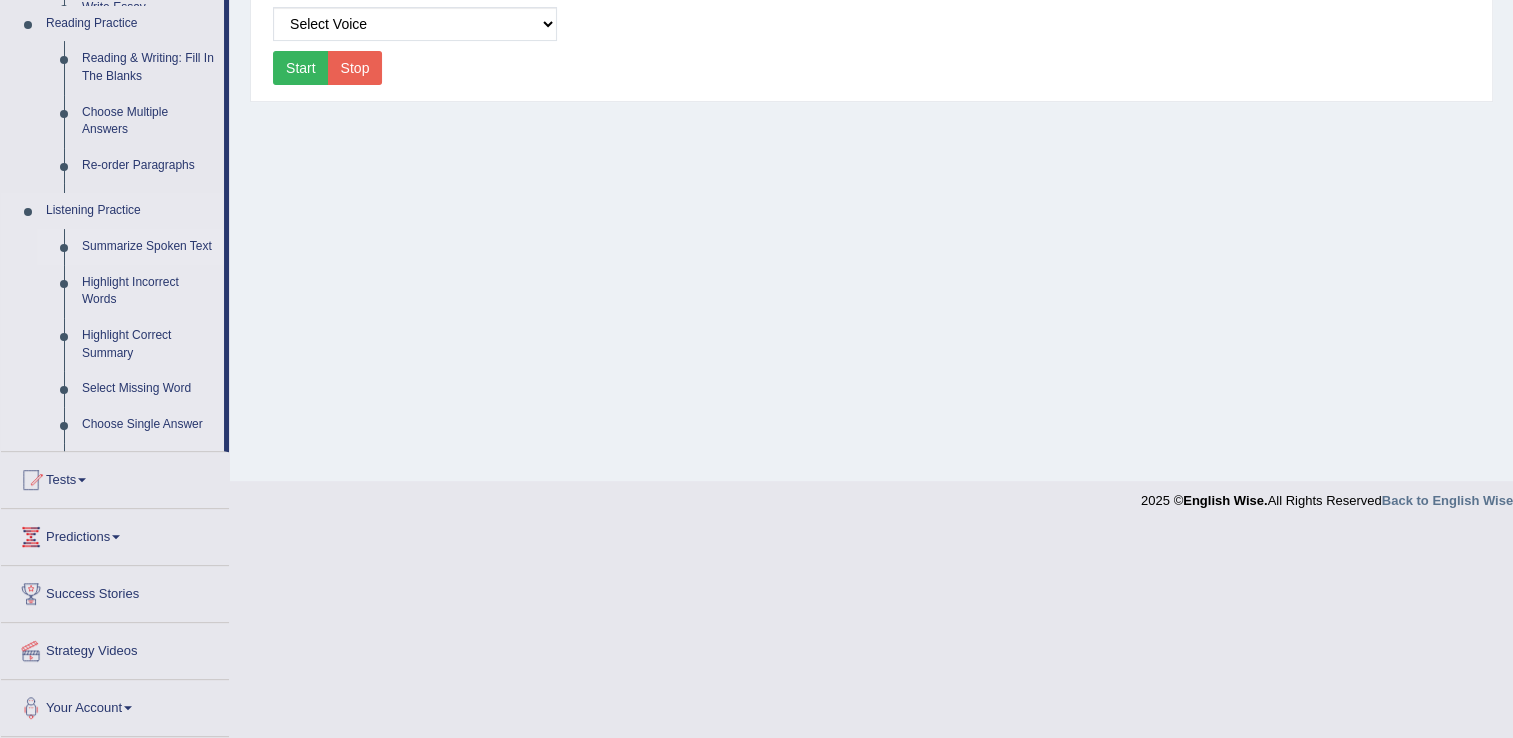 scroll, scrollTop: 312, scrollLeft: 0, axis: vertical 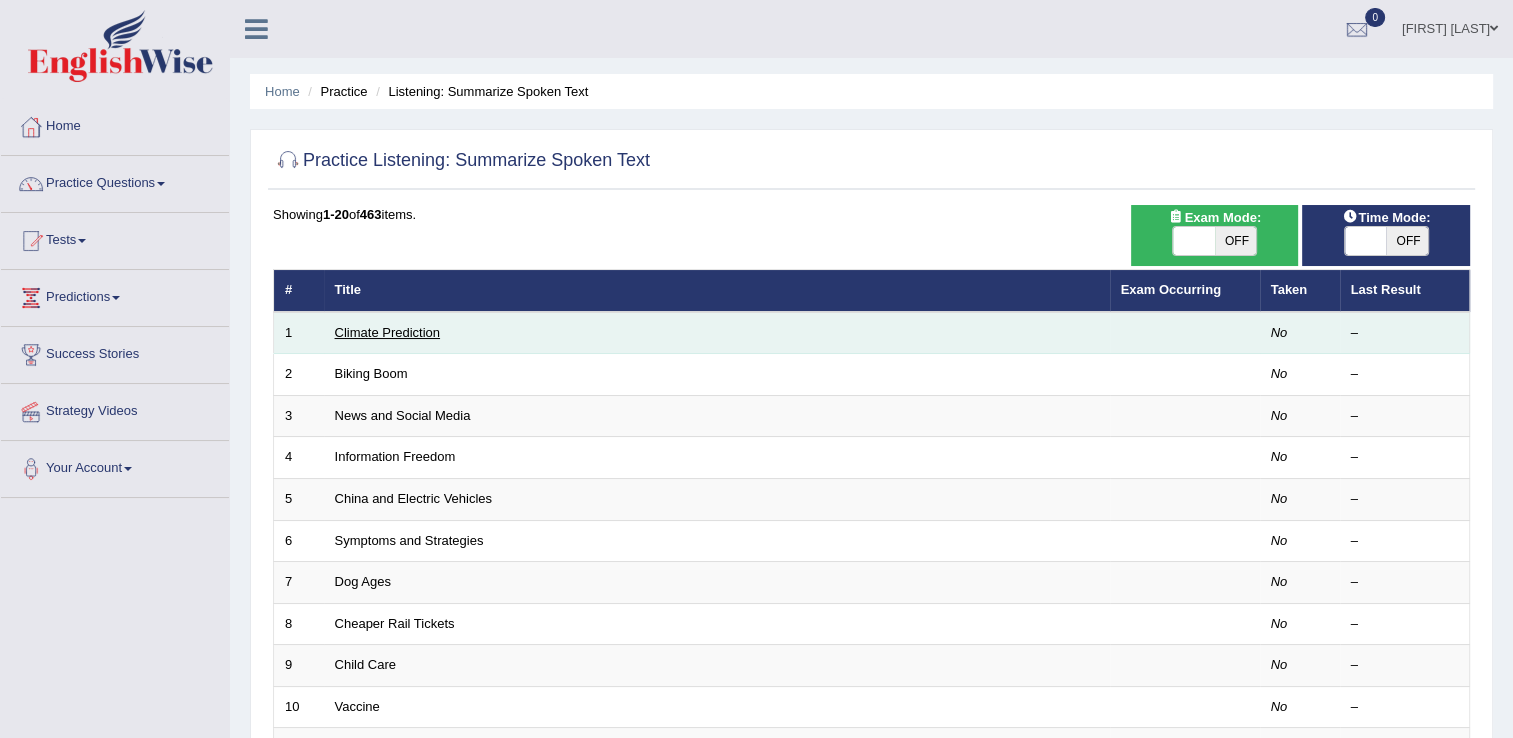 click on "Climate Prediction" at bounding box center [388, 332] 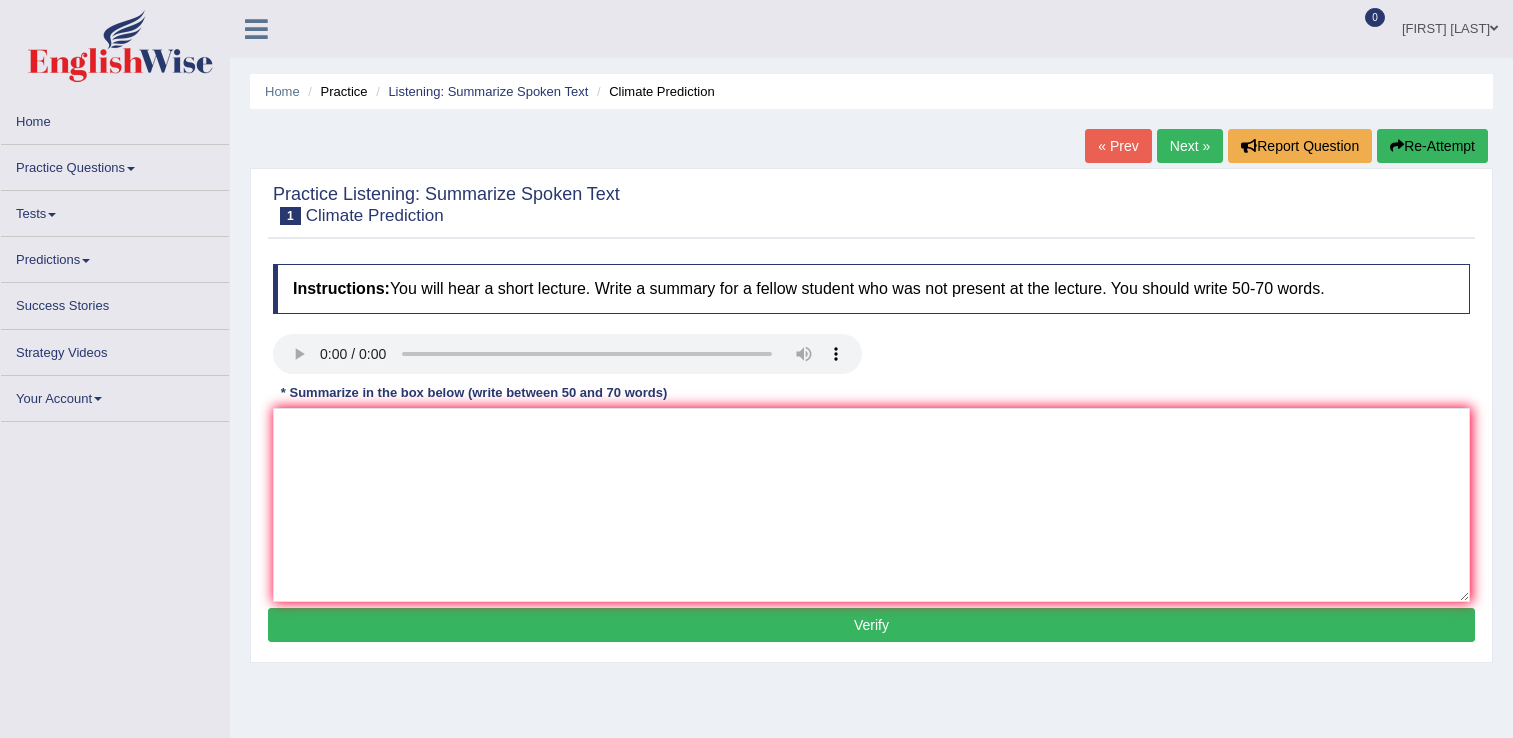 scroll, scrollTop: 0, scrollLeft: 0, axis: both 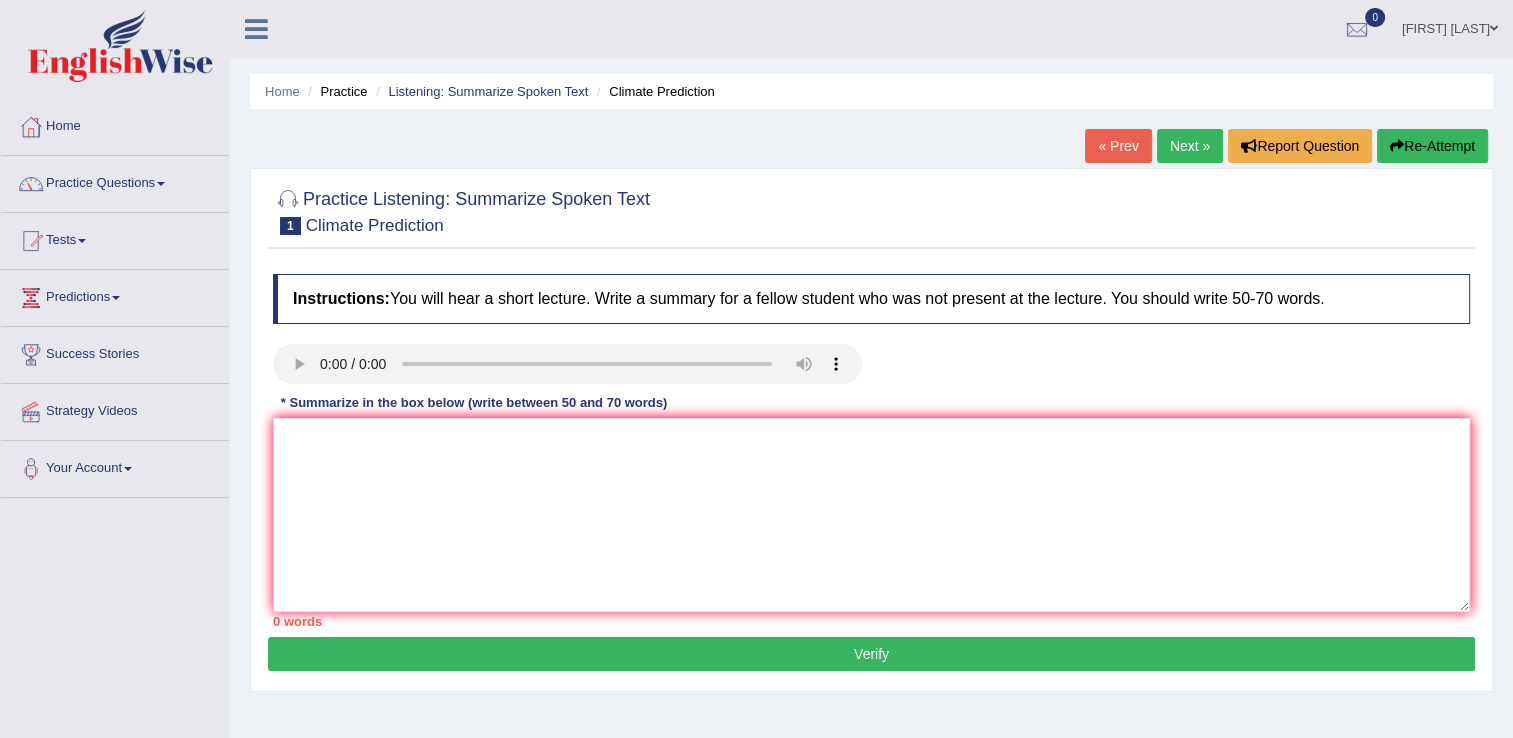 drag, startPoint x: 664, startPoint y: 282, endPoint x: 560, endPoint y: 309, distance: 107.44766 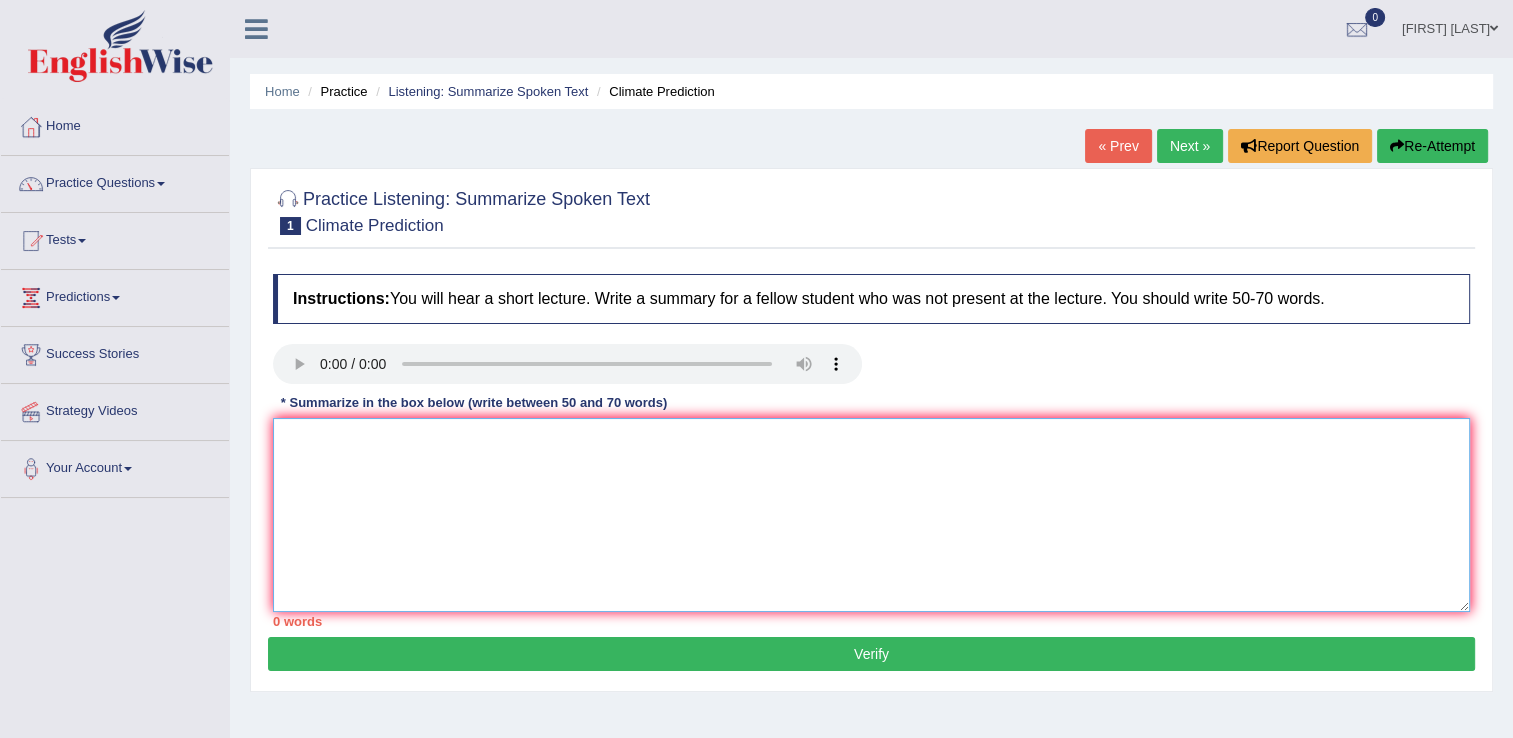 click at bounding box center [871, 515] 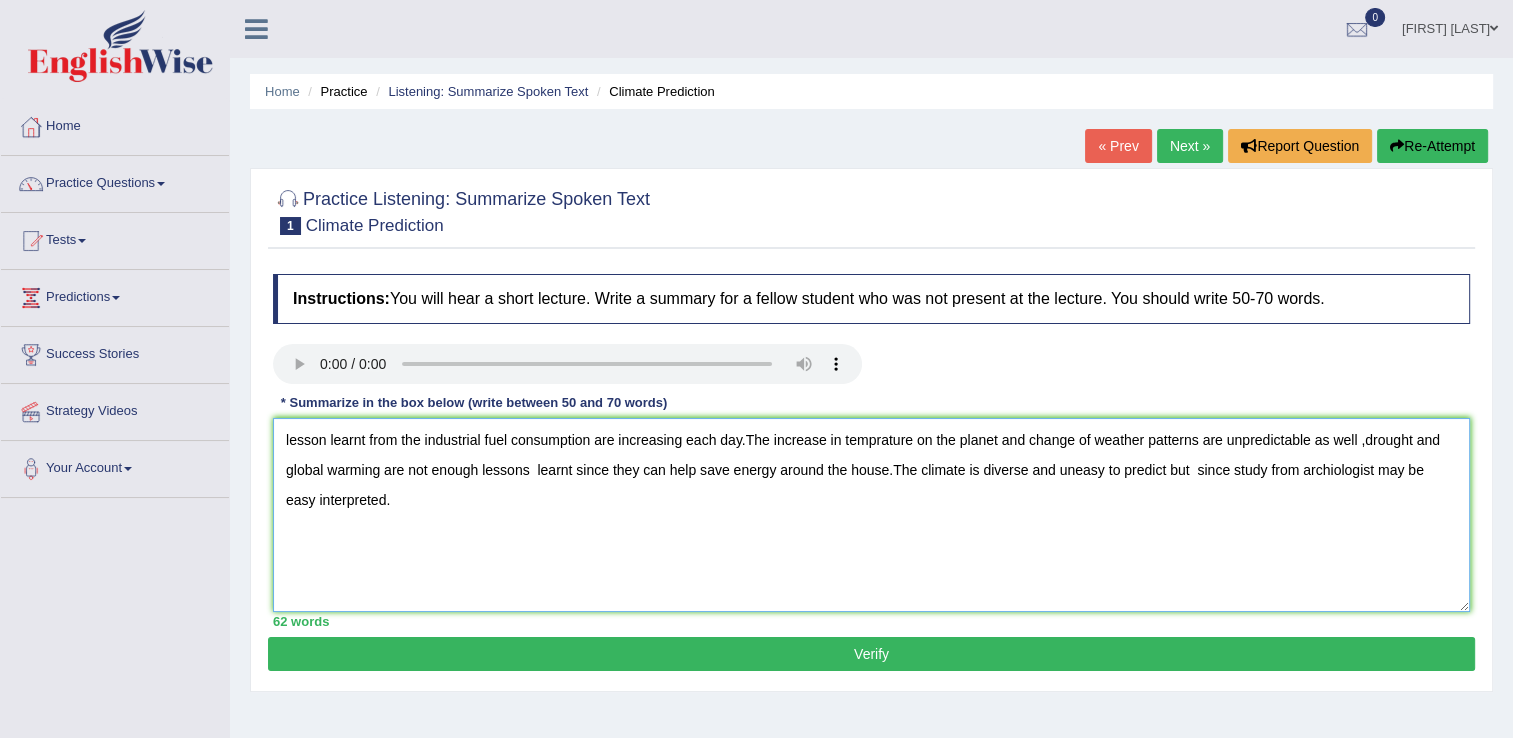 click on "lesson learnt from the industrial fuel consumption are increasing each day.The increase in temprature on the planet and change of weather patterns are unpredictable as well ,drought and global warming are not enough lessons  learnt since they can help save energy around the house.The climate is diverse and uneasy to predict but  since study from archiologist may be easy interpreted." at bounding box center [871, 515] 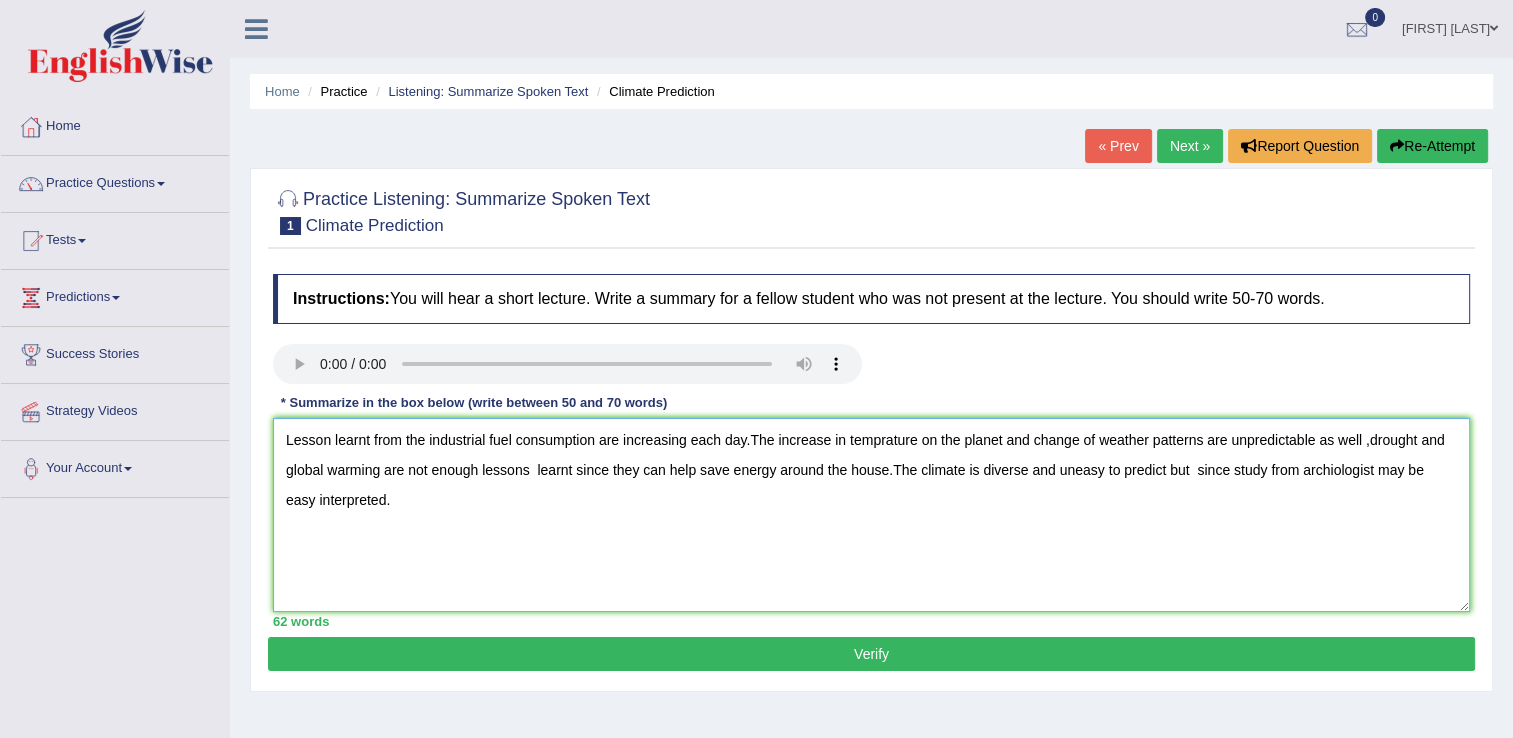 type on "Lesson learnt from the industrial fuel consumption are increasing each day.The increase in temprature on the planet and change of weather patterns are unpredictable as well ,drought and global warming are not enough lessons  learnt since they can help save energy around the house.The climate is diverse and uneasy to predict but  since study from archiologist may be easy interpreted." 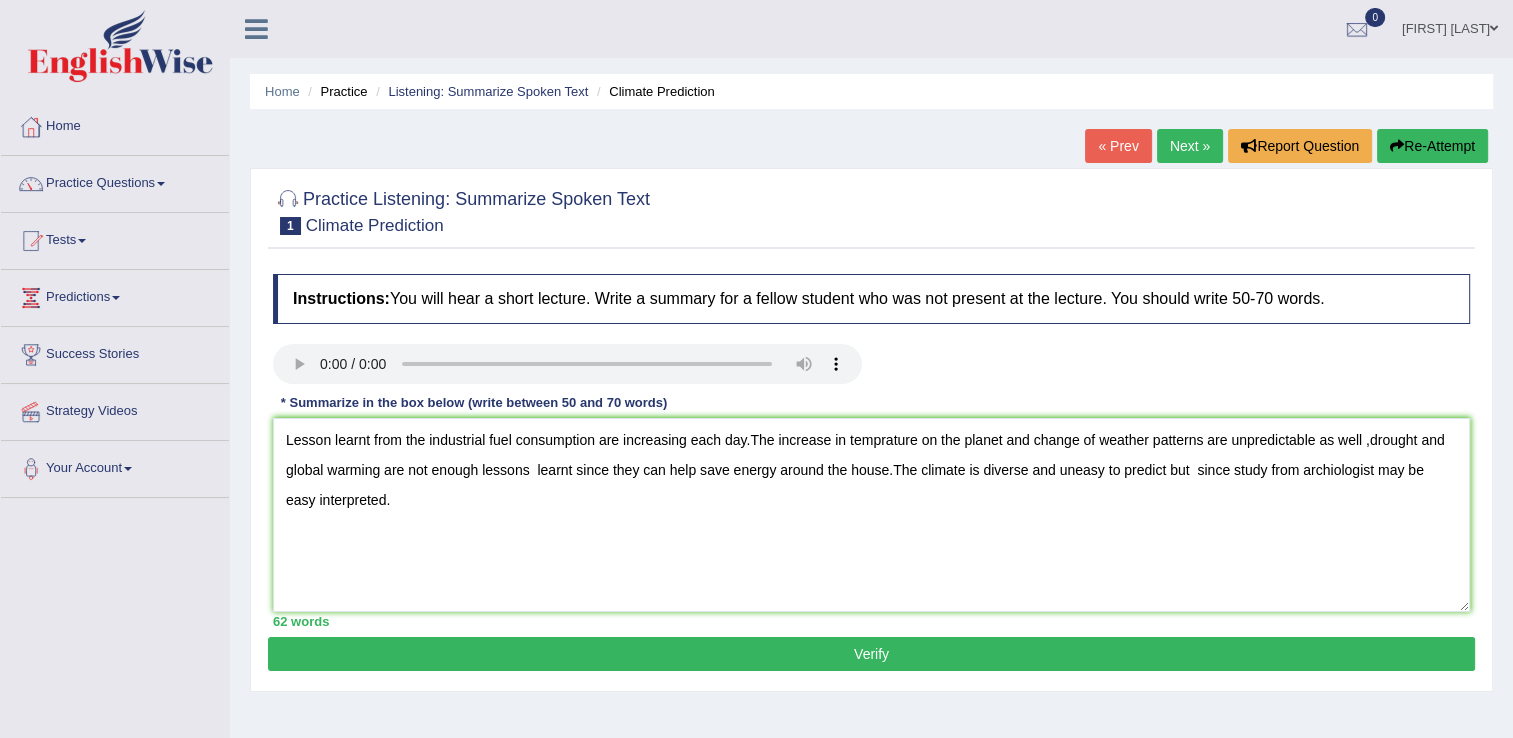 click on "Verify" at bounding box center (871, 654) 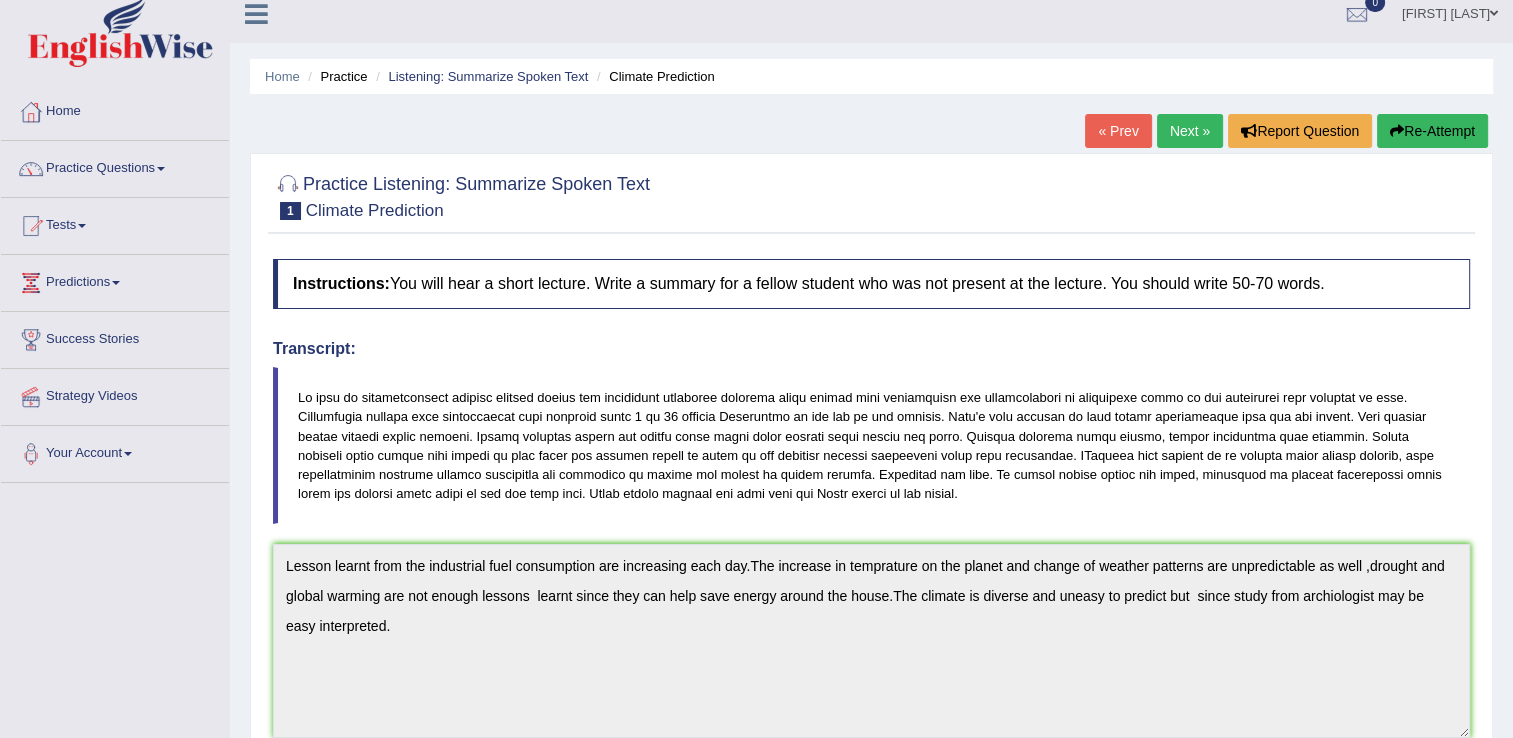 scroll, scrollTop: 0, scrollLeft: 0, axis: both 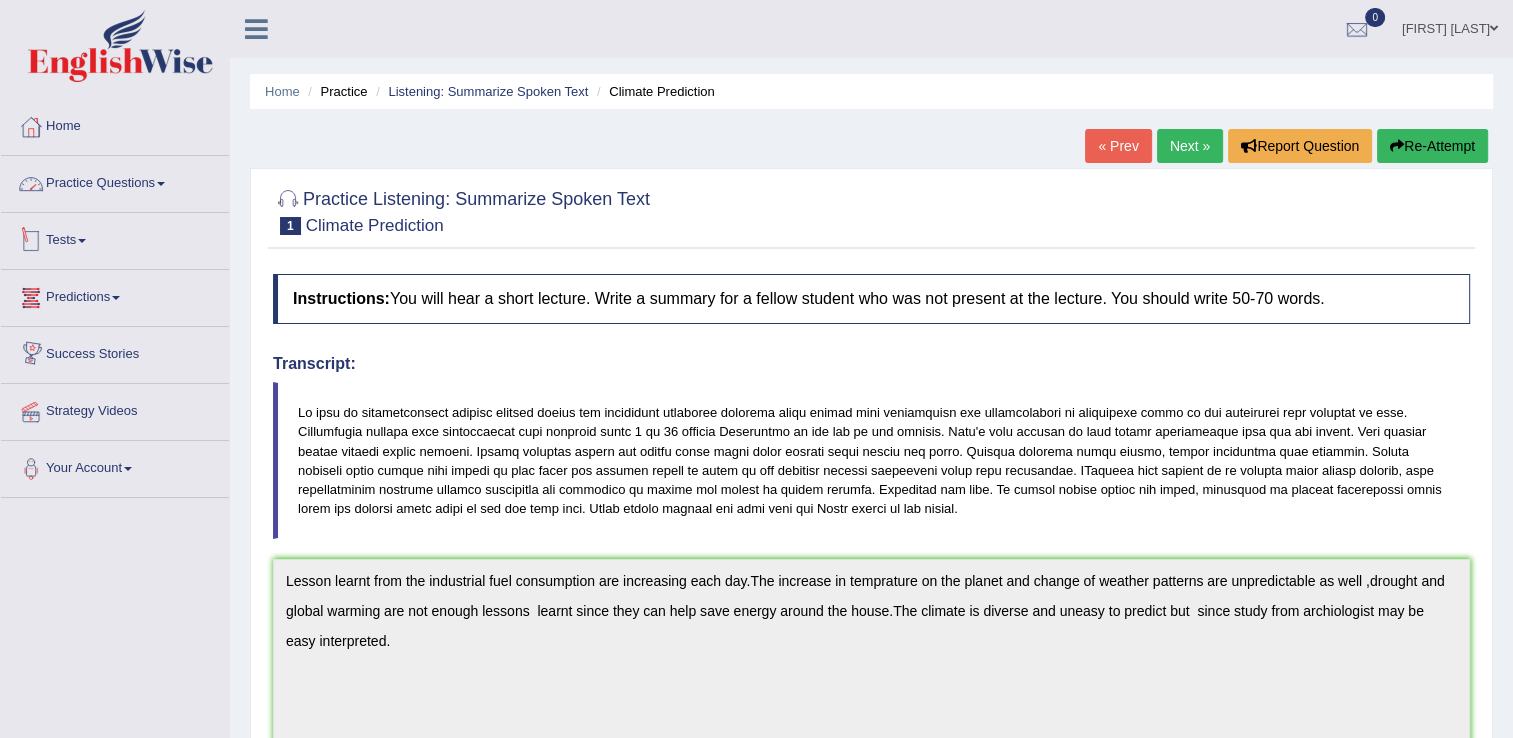 click on "Practice Questions" at bounding box center [115, 181] 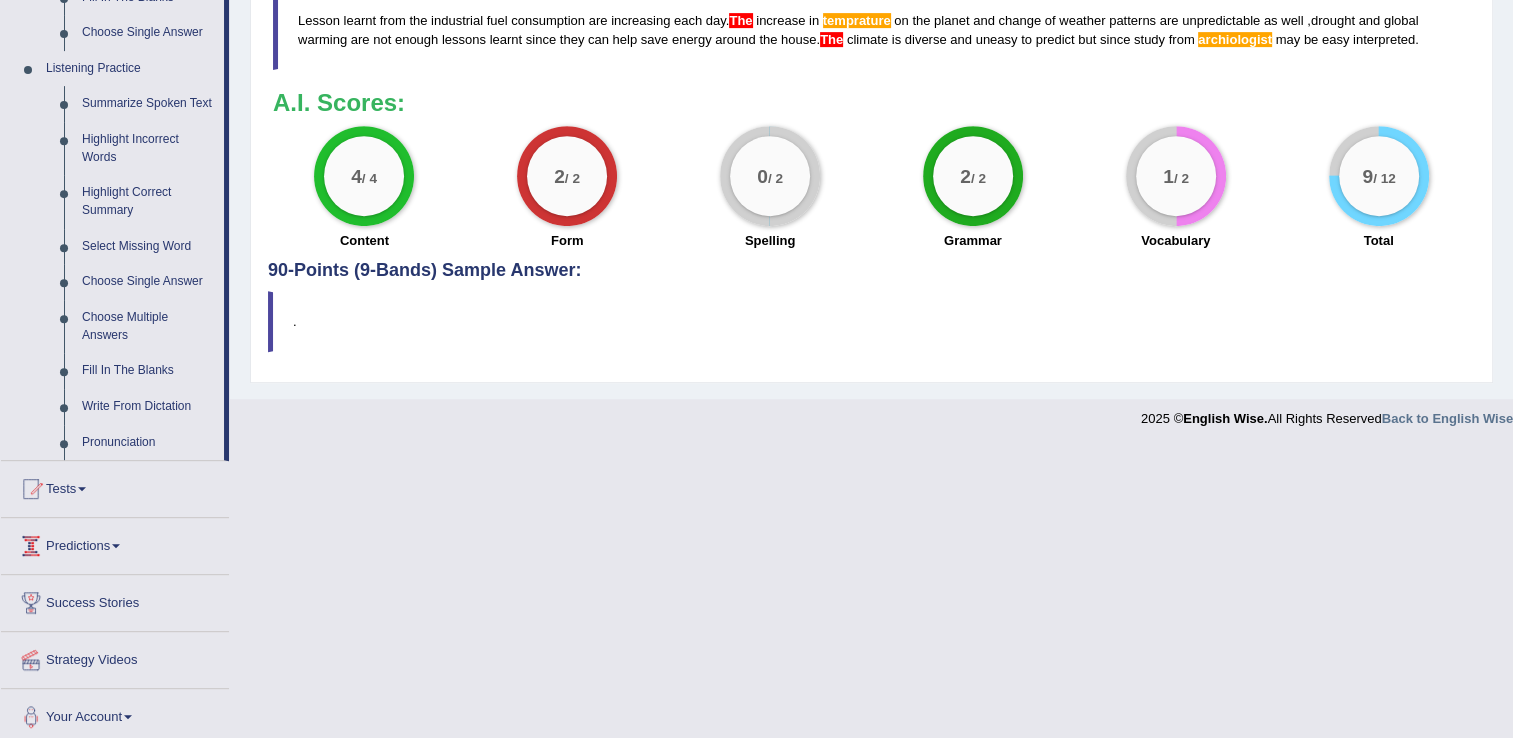 scroll, scrollTop: 827, scrollLeft: 0, axis: vertical 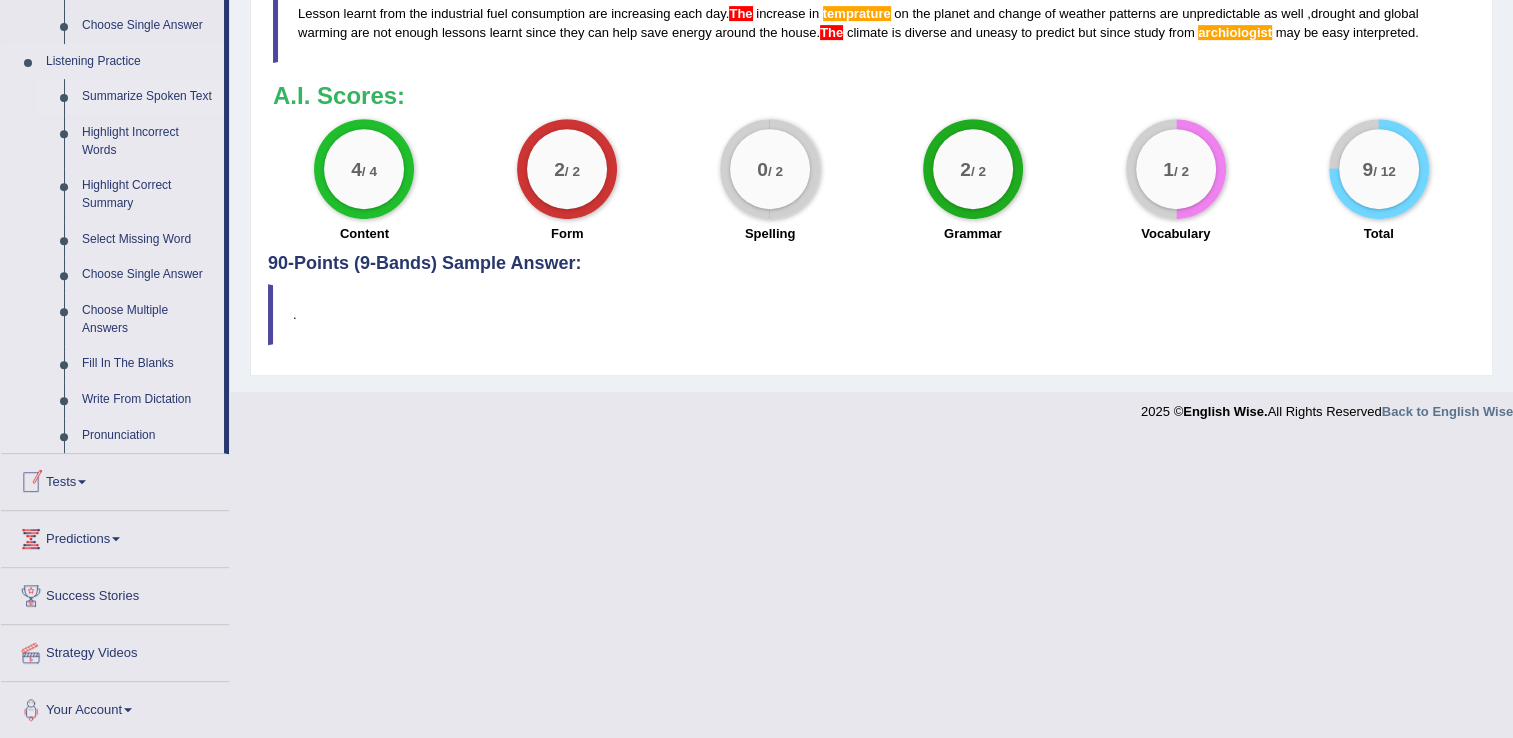 click on "Summarize Spoken Text" at bounding box center (148, 97) 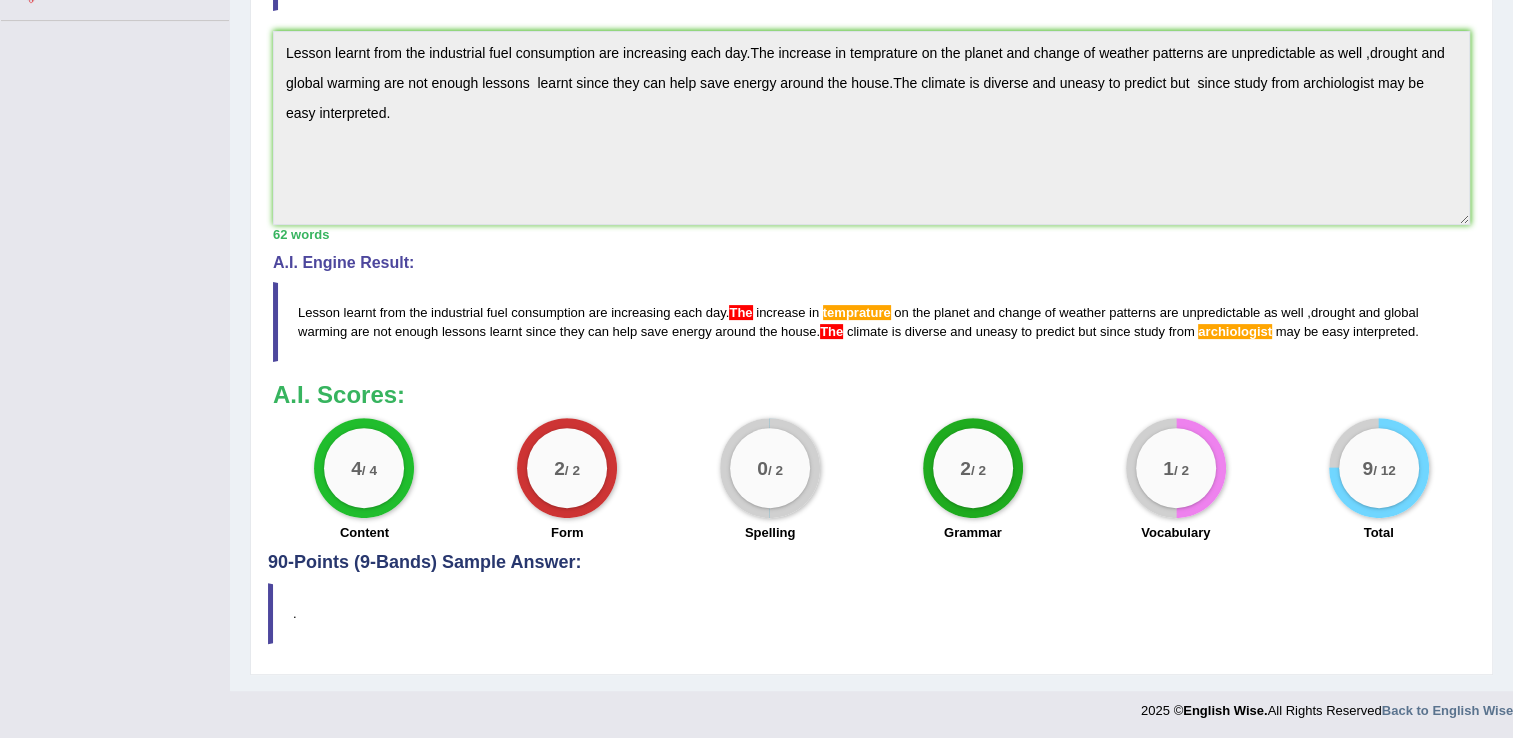 scroll, scrollTop: 292, scrollLeft: 0, axis: vertical 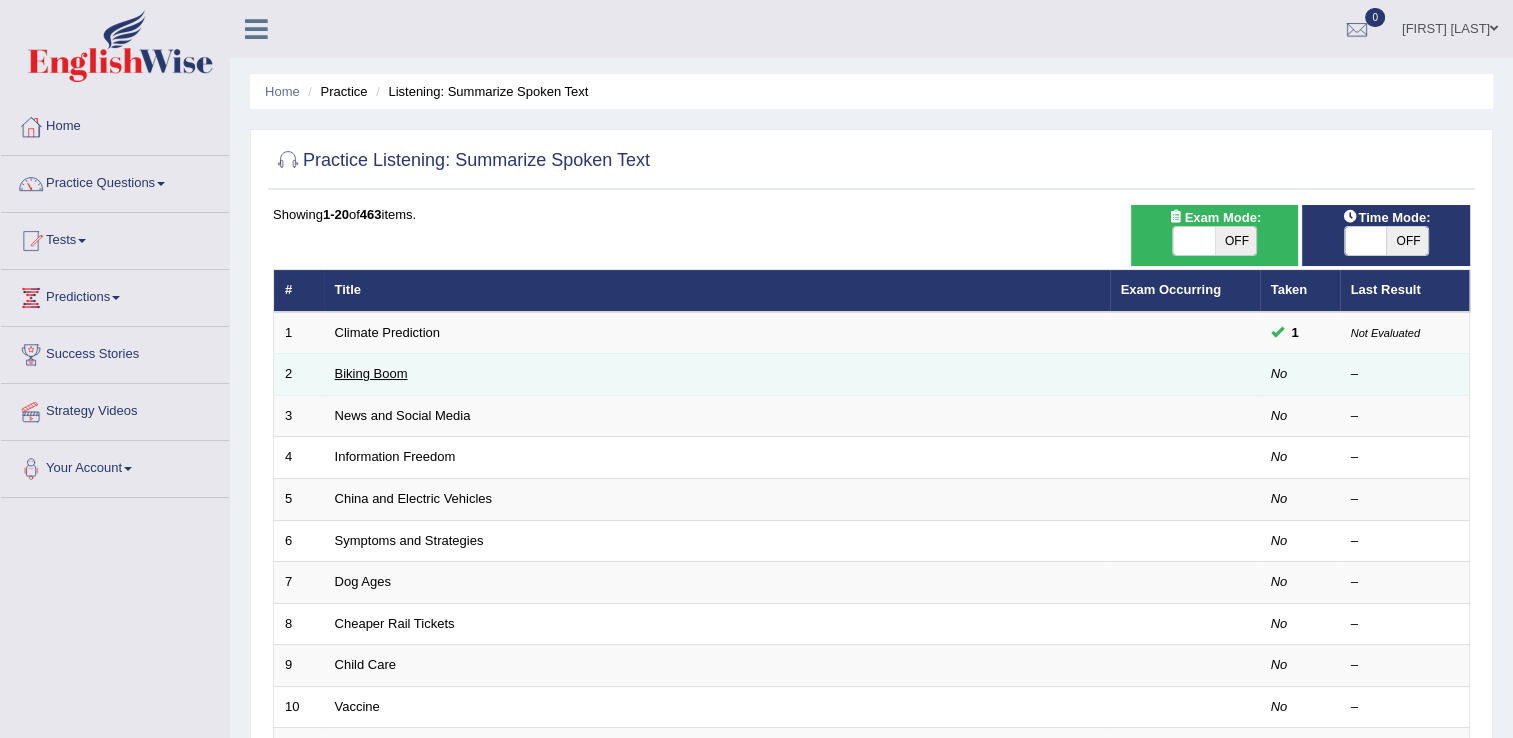 click on "Biking Boom" at bounding box center (371, 373) 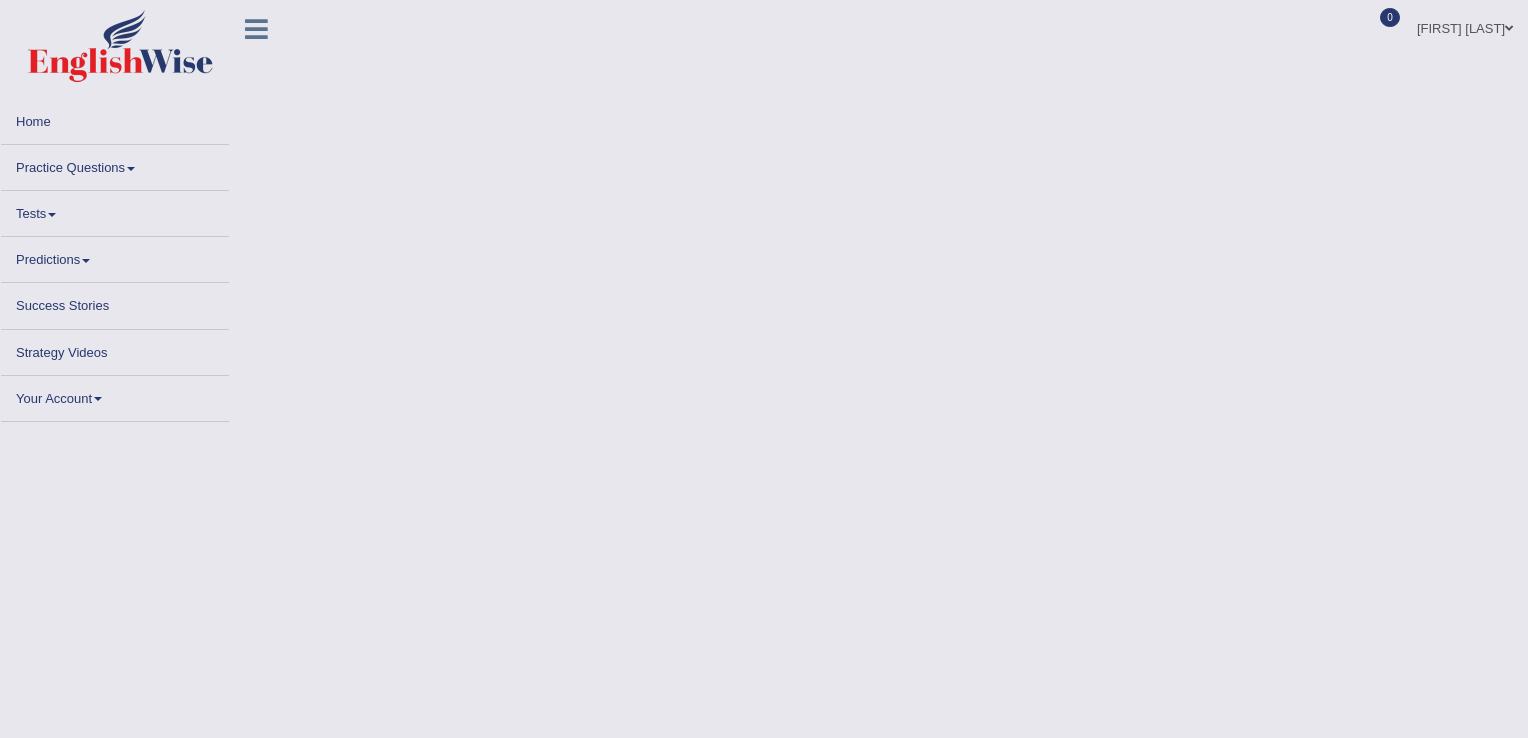 scroll, scrollTop: 0, scrollLeft: 0, axis: both 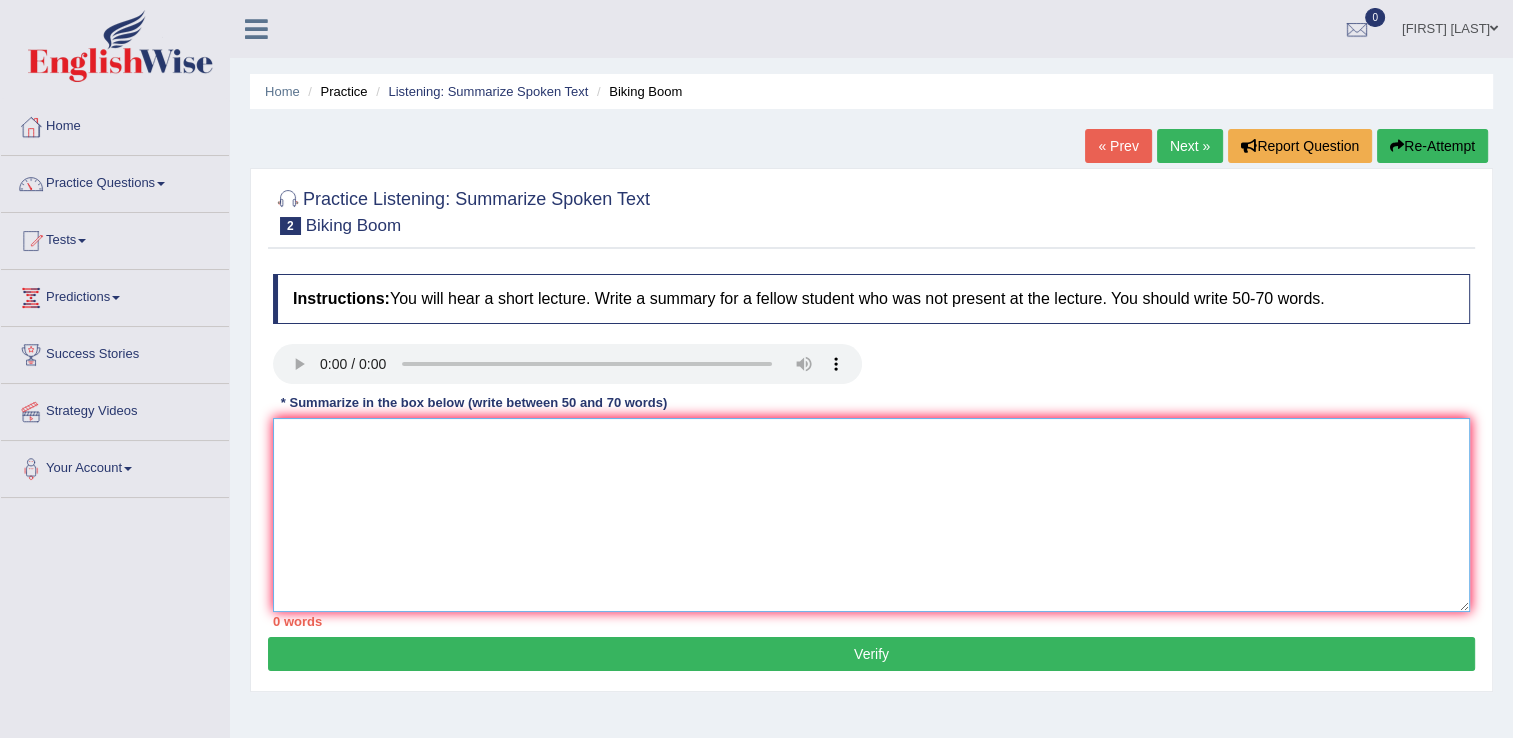 click at bounding box center (871, 515) 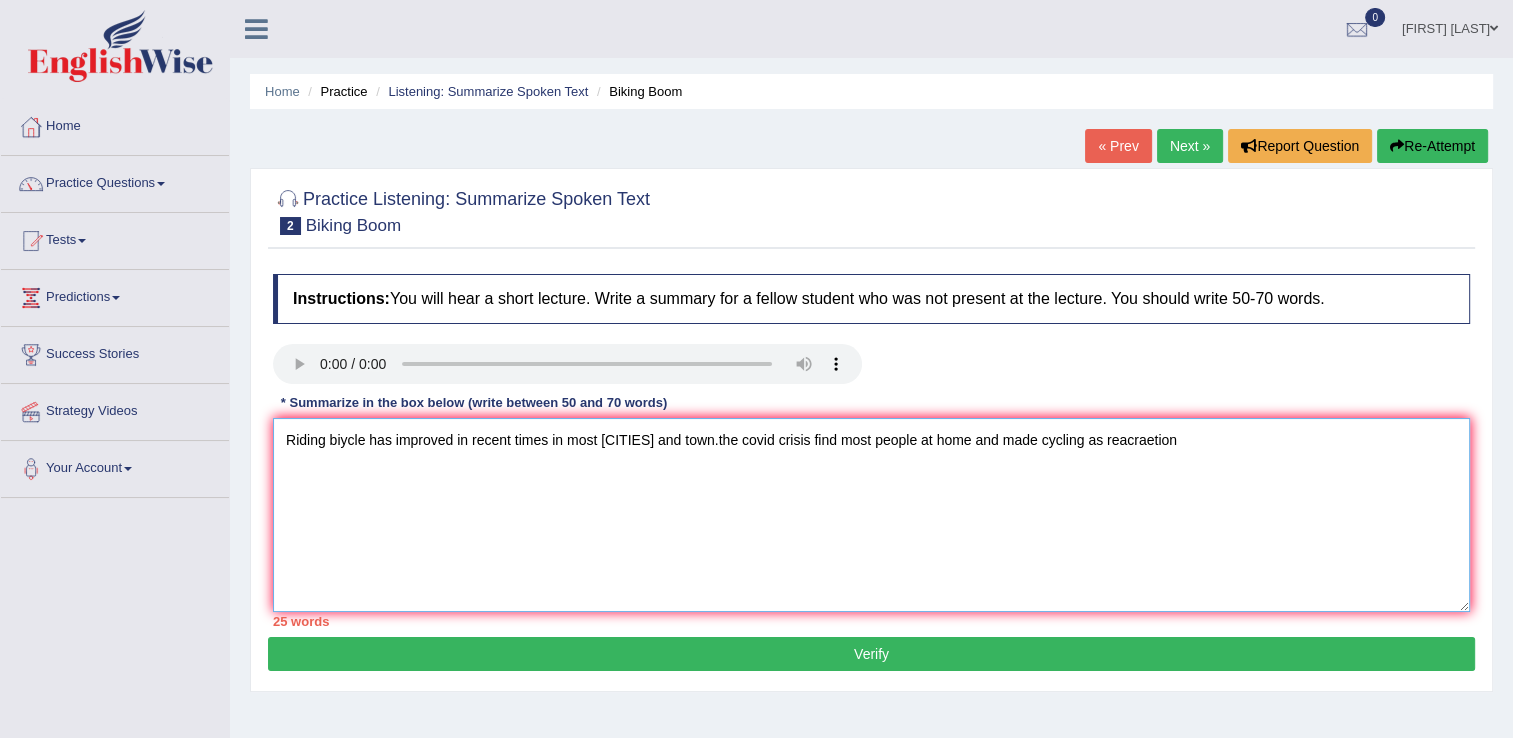 click on "Riding biycle has improved in recent times in most cities and town.the covid crisis find most people at home and made cycling as reacraetion" at bounding box center (871, 515) 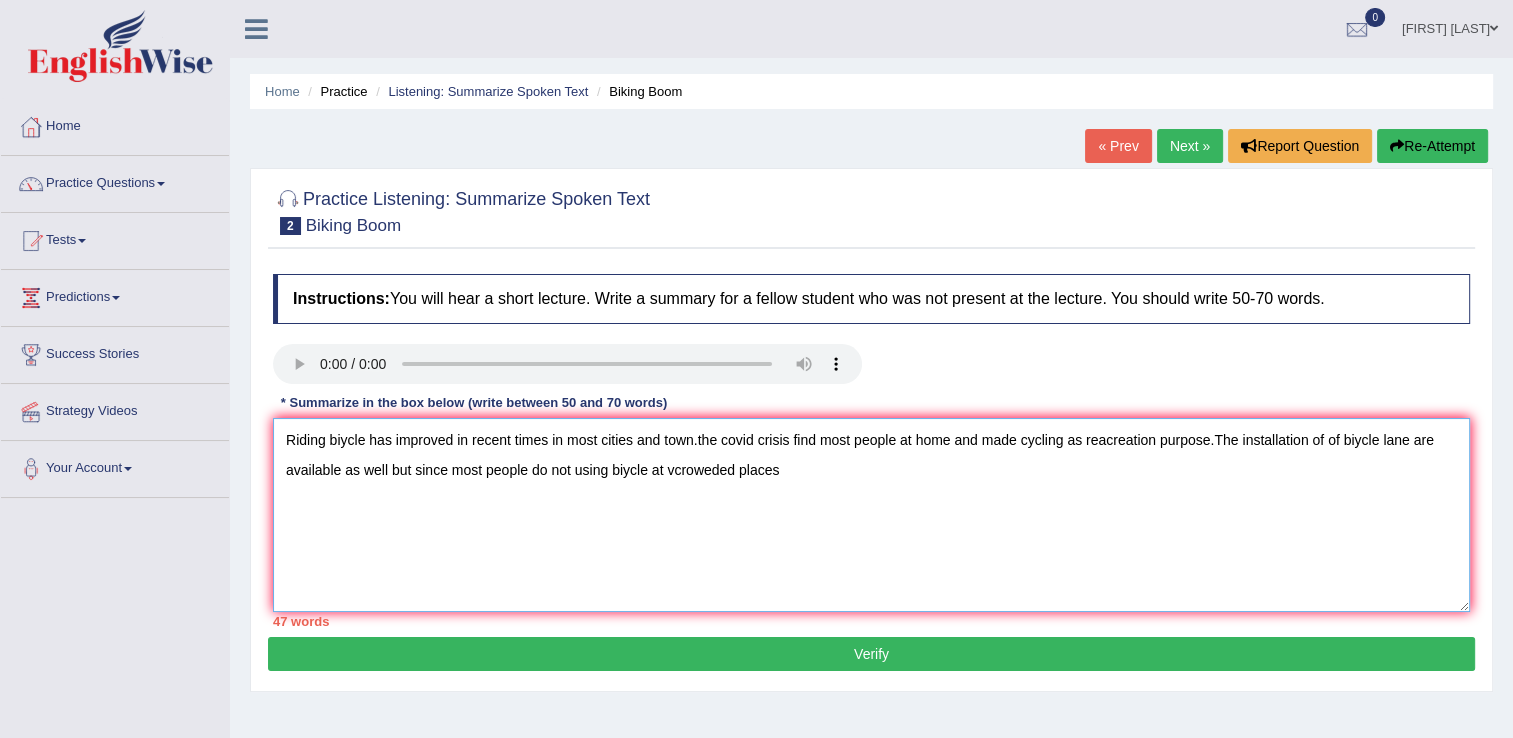 click on "Riding biycle has improved in recent times in most cities and town.the covid crisis find most people at home and made cycling as reacreation purpose.The installation of of biycle lane are available as well but since most people do not using biycle at vcroweded places" at bounding box center [871, 515] 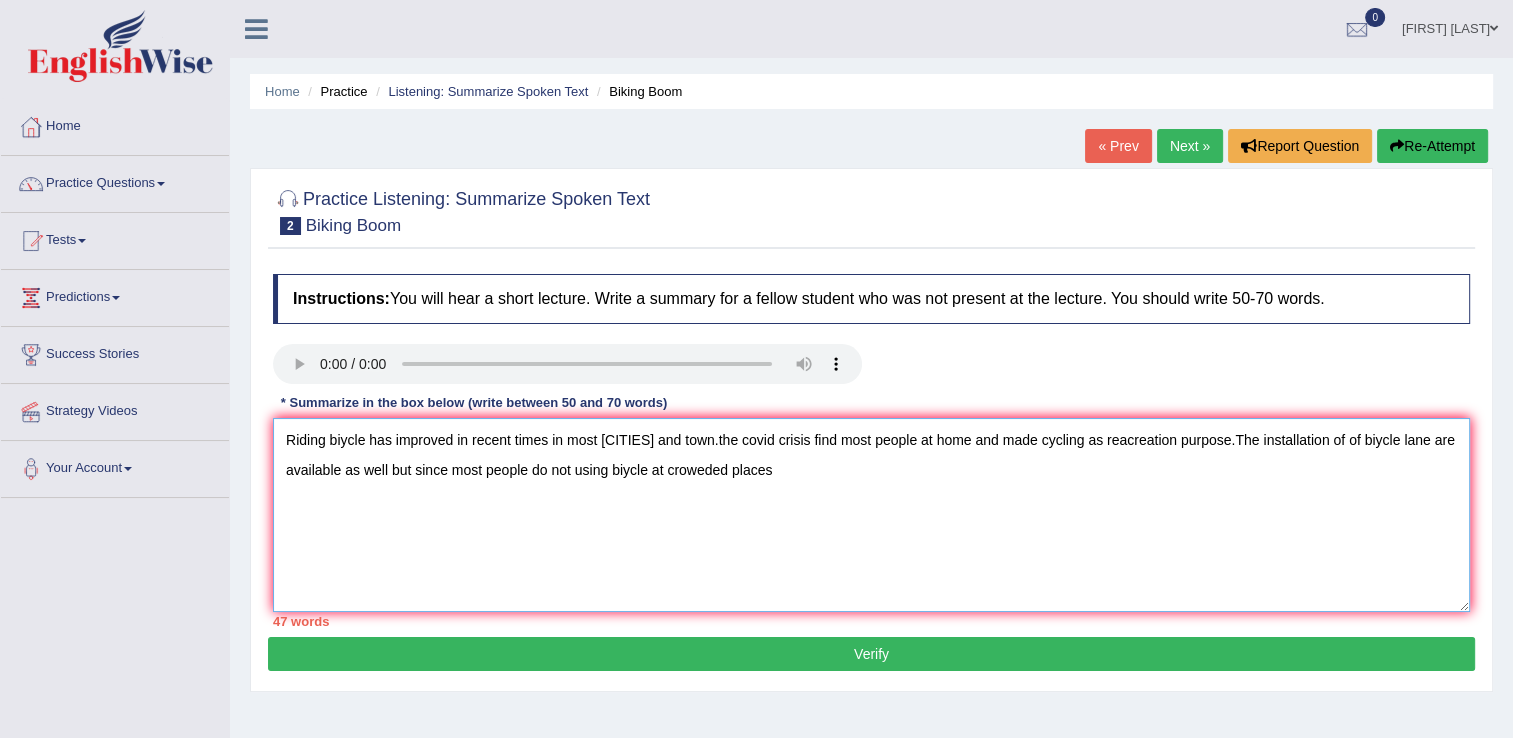 click on "Riding biycle has improved in recent times in most cities and town.the covid crisis find most people at home and made cycling as reacreation purpose.The installation of of biycle lane are available as well but since most people do not using biycle at croweded places" at bounding box center [871, 515] 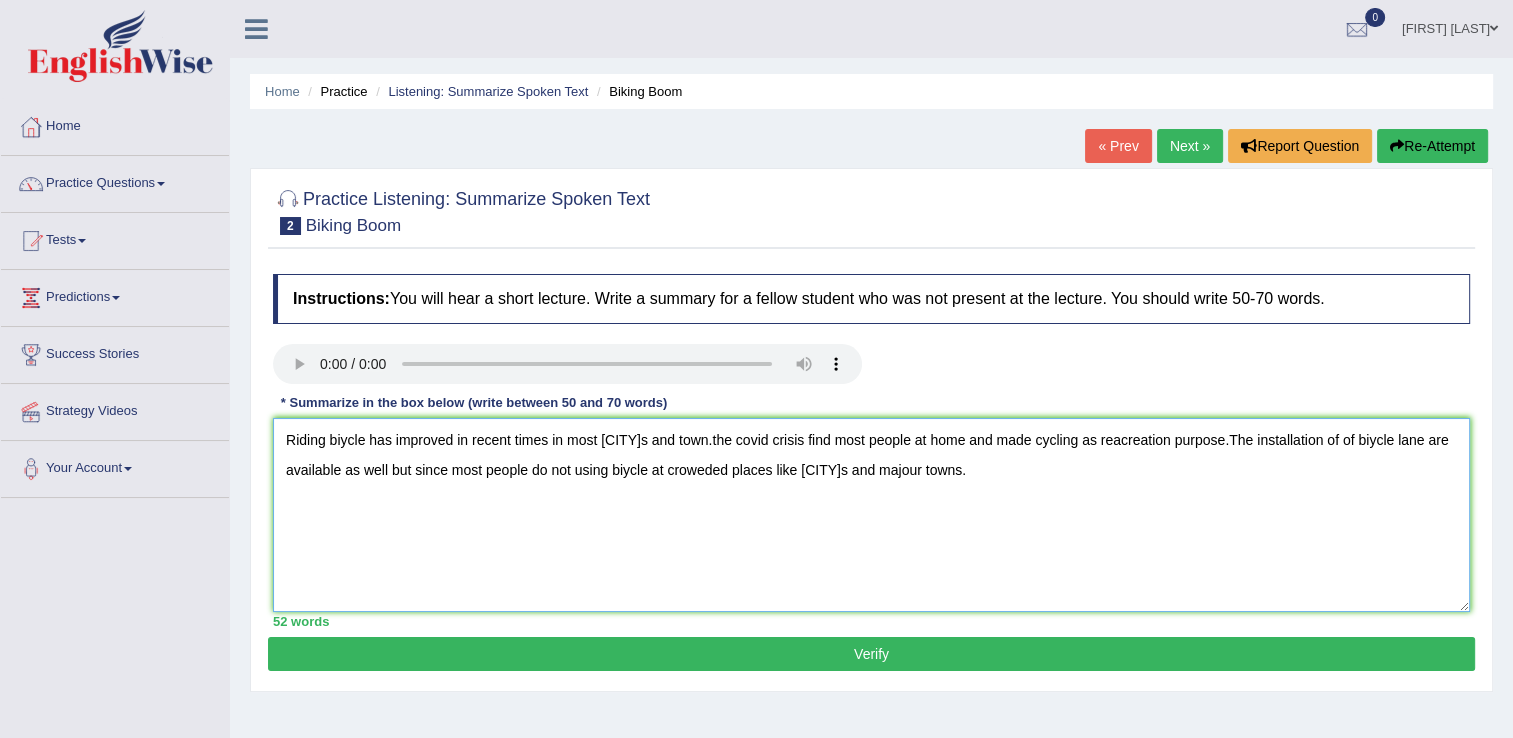 click on "Riding biycle has improved in recent times in most cities and town.the covid crisis find most people at home and made cycling as reacreation purpose.The installation of of biycle lane are available as well but since most people do not using biycle at croweded places like cities and majour towns." at bounding box center [871, 515] 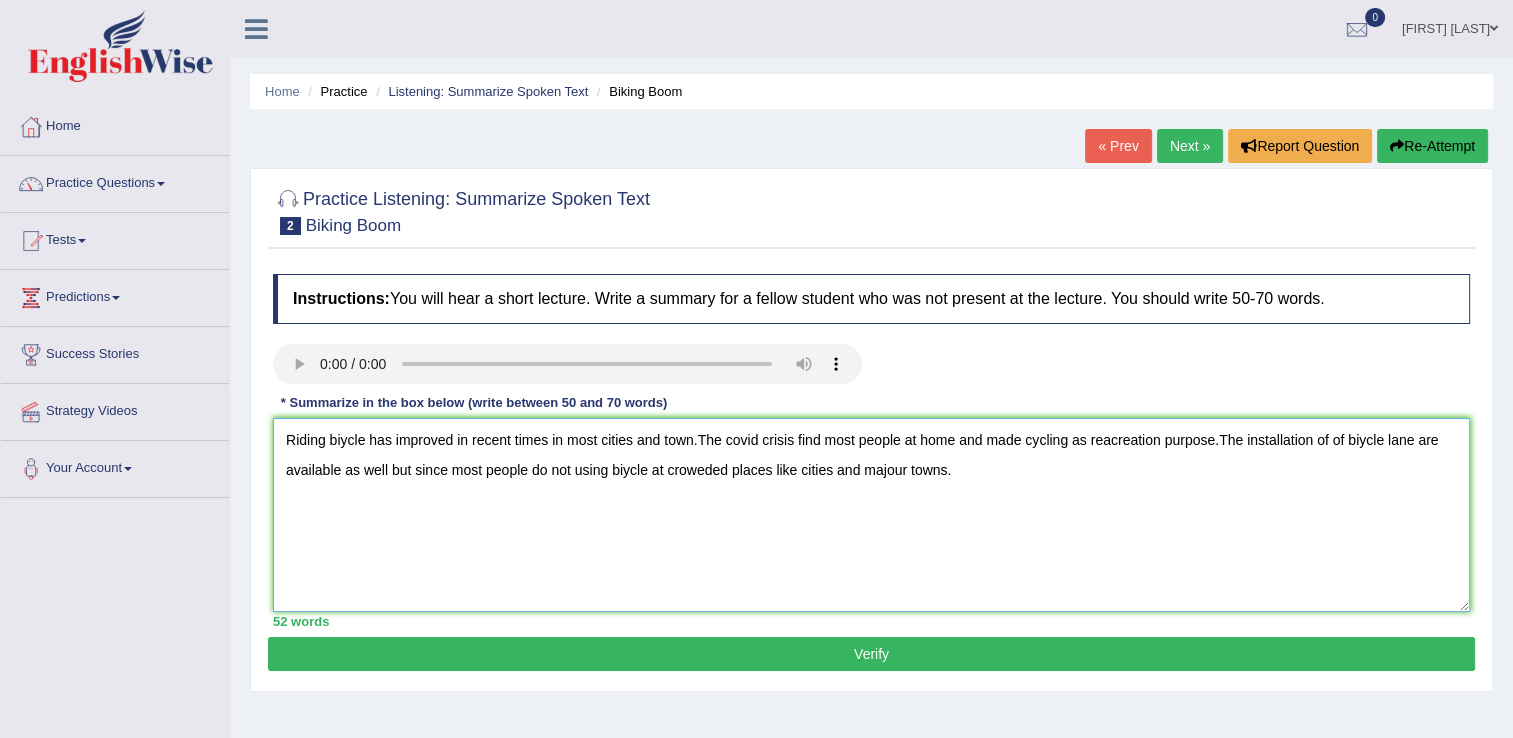click on "Riding biycle has improved in recent times in most cities and town.The covid crisis find most people at home and made cycling as reacreation purpose.The installation of of biycle lane are available as well but since most people do not using biycle at croweded places like cities and majour towns." at bounding box center [871, 515] 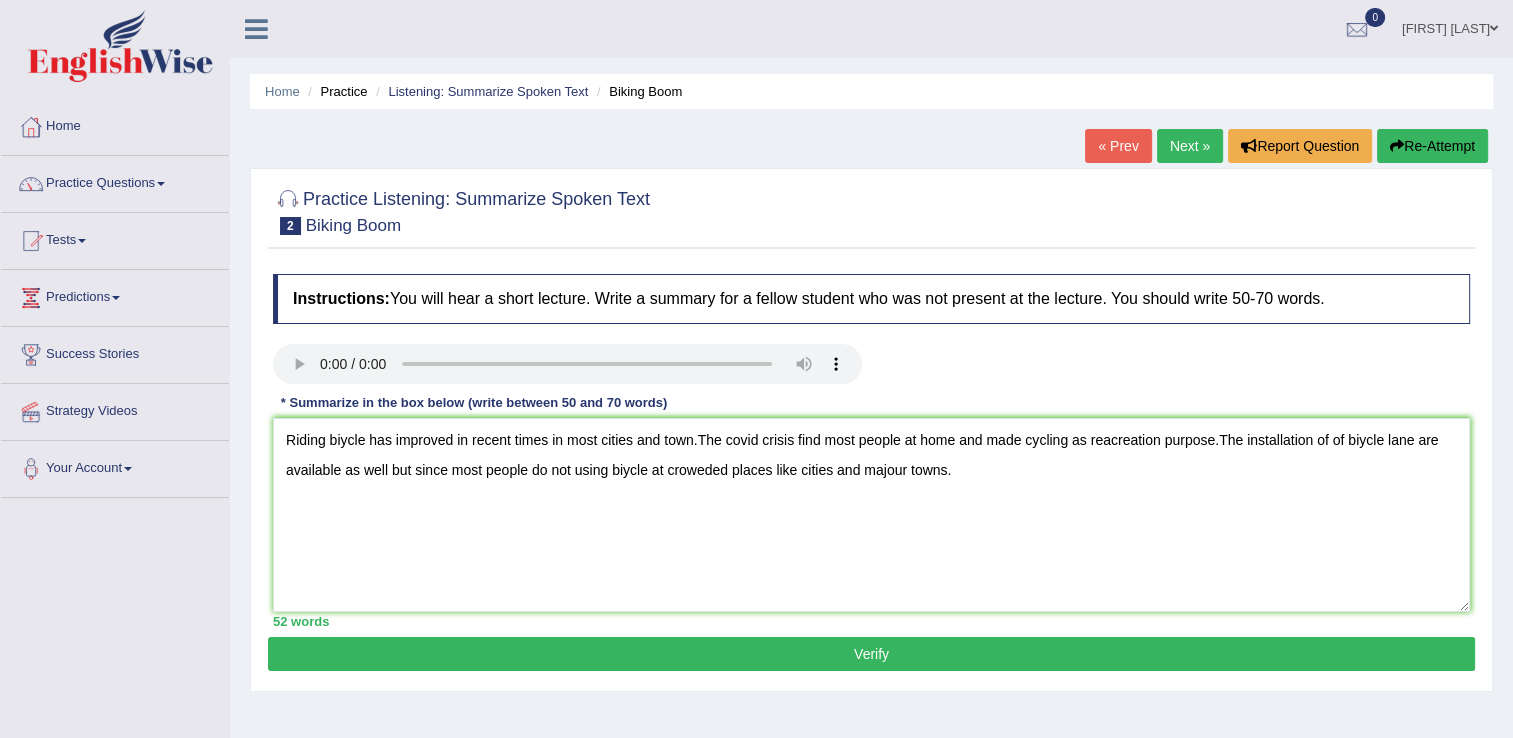 type 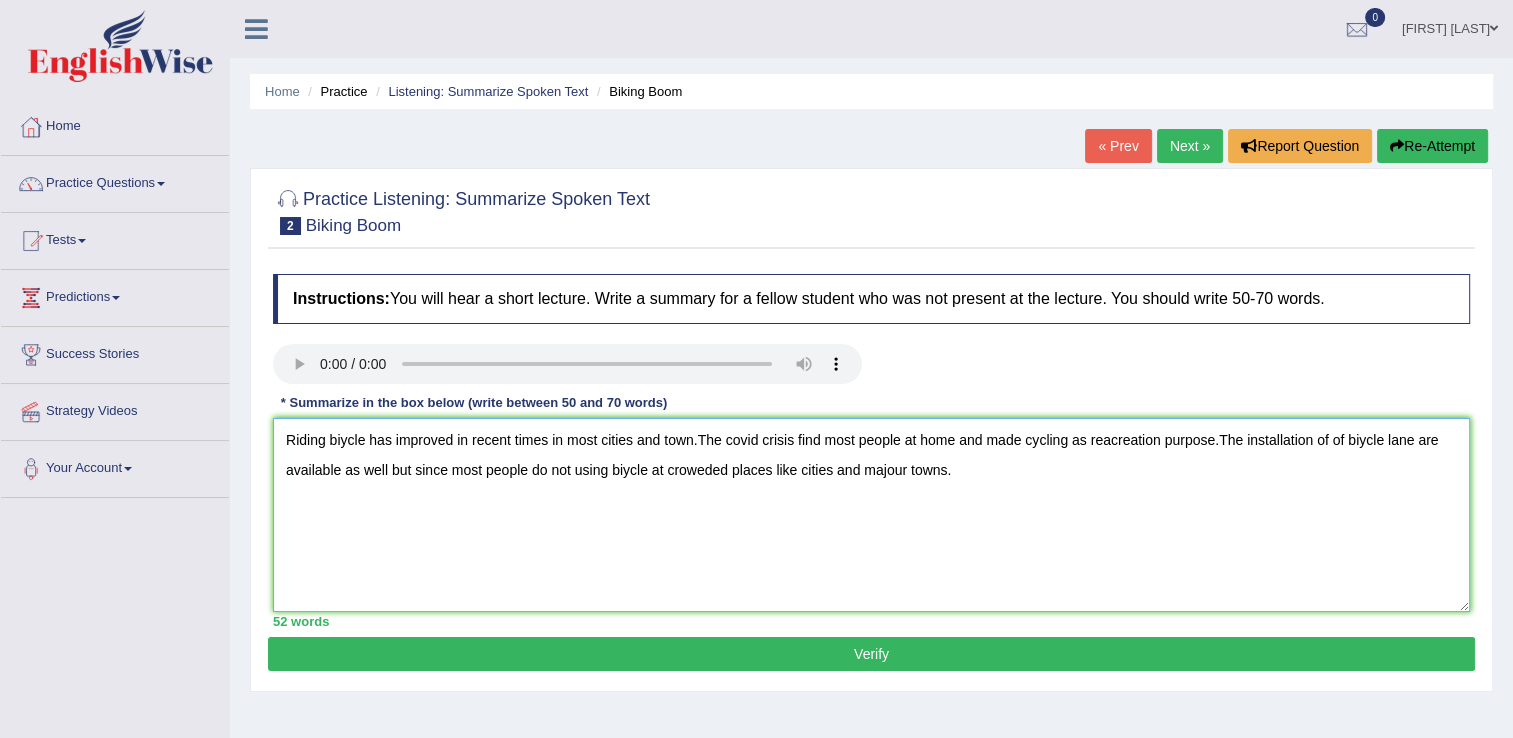 click on "Riding biycle has improved in recent times in most cities and town.The covid crisis find most people at home and made cycling as reacreation purpose.The installation of of biycle lane are  available as well but since most people do not using biycle at croweded places like cities and majour towns." at bounding box center [871, 515] 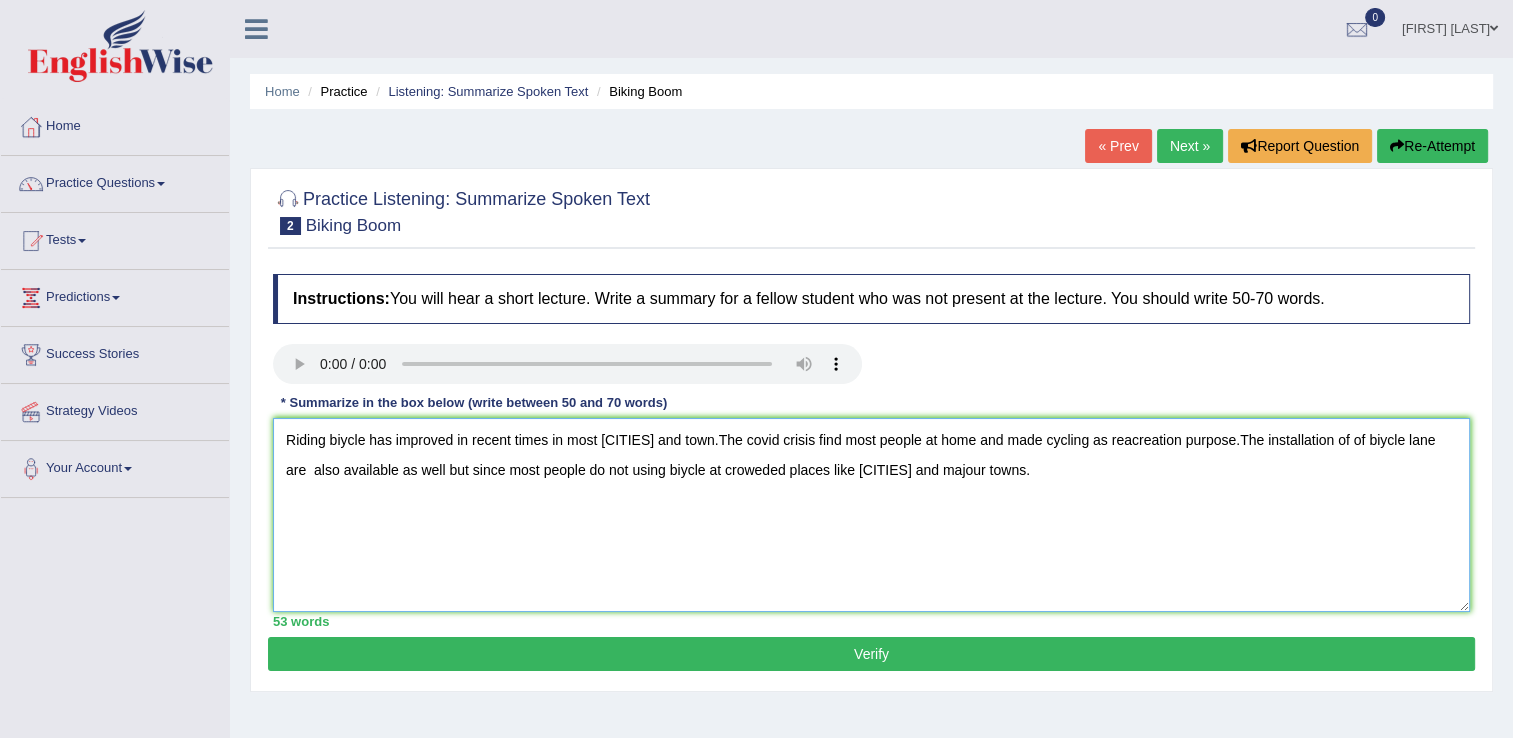 click on "Riding biycle has improved in recent times in most cities and town.The covid crisis find most people at home and made cycling as reacreation purpose.The installation of of biycle lane are  also available as well but since most people do not using biycle at croweded places like cities and majour towns." at bounding box center [871, 515] 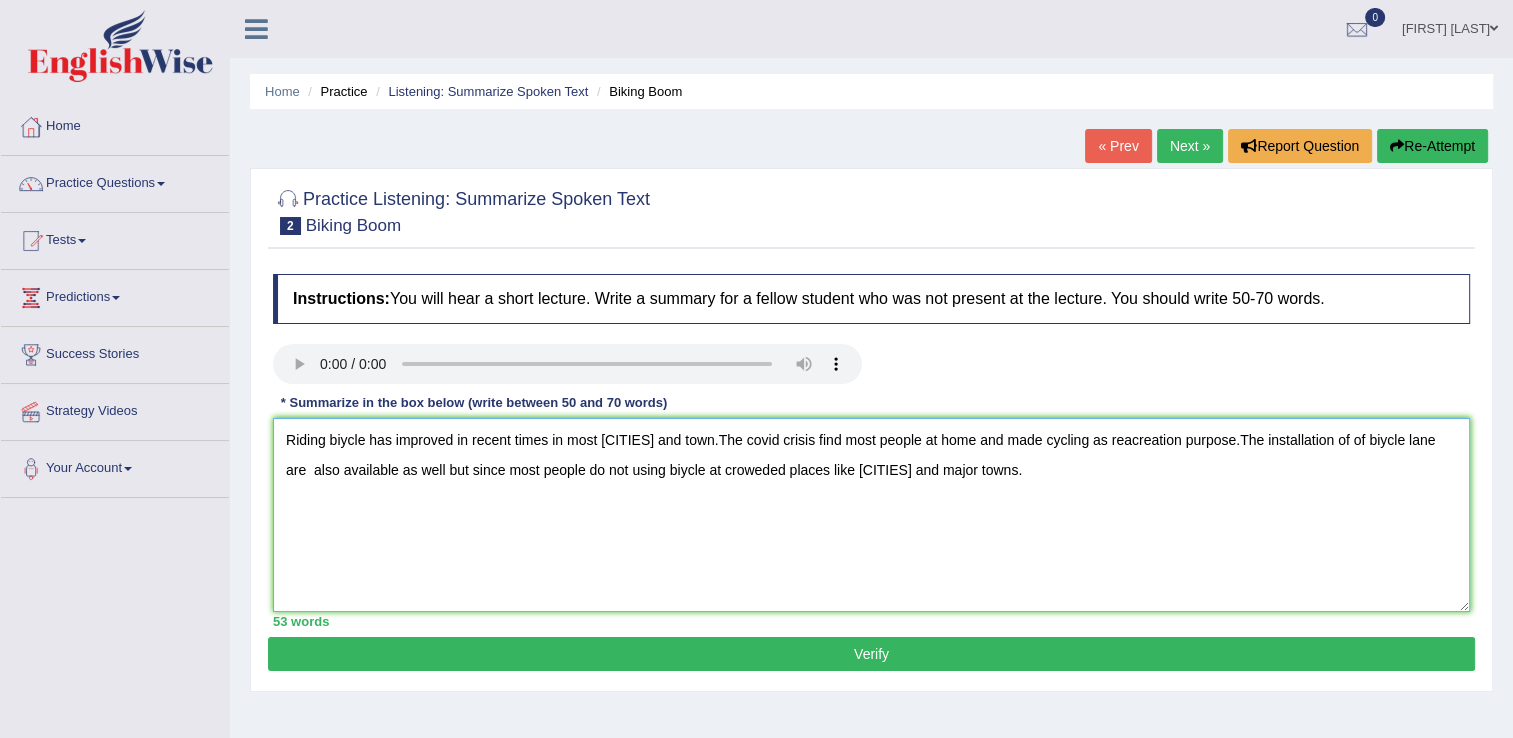 click on "Riding biycle has improved in recent times in most cities and town.The covid crisis find most people at home and made cycling as reacreation purpose.The installation of of biycle lane are  also available as well but since most people do not using biycle at croweded places like cities and major towns." at bounding box center [871, 515] 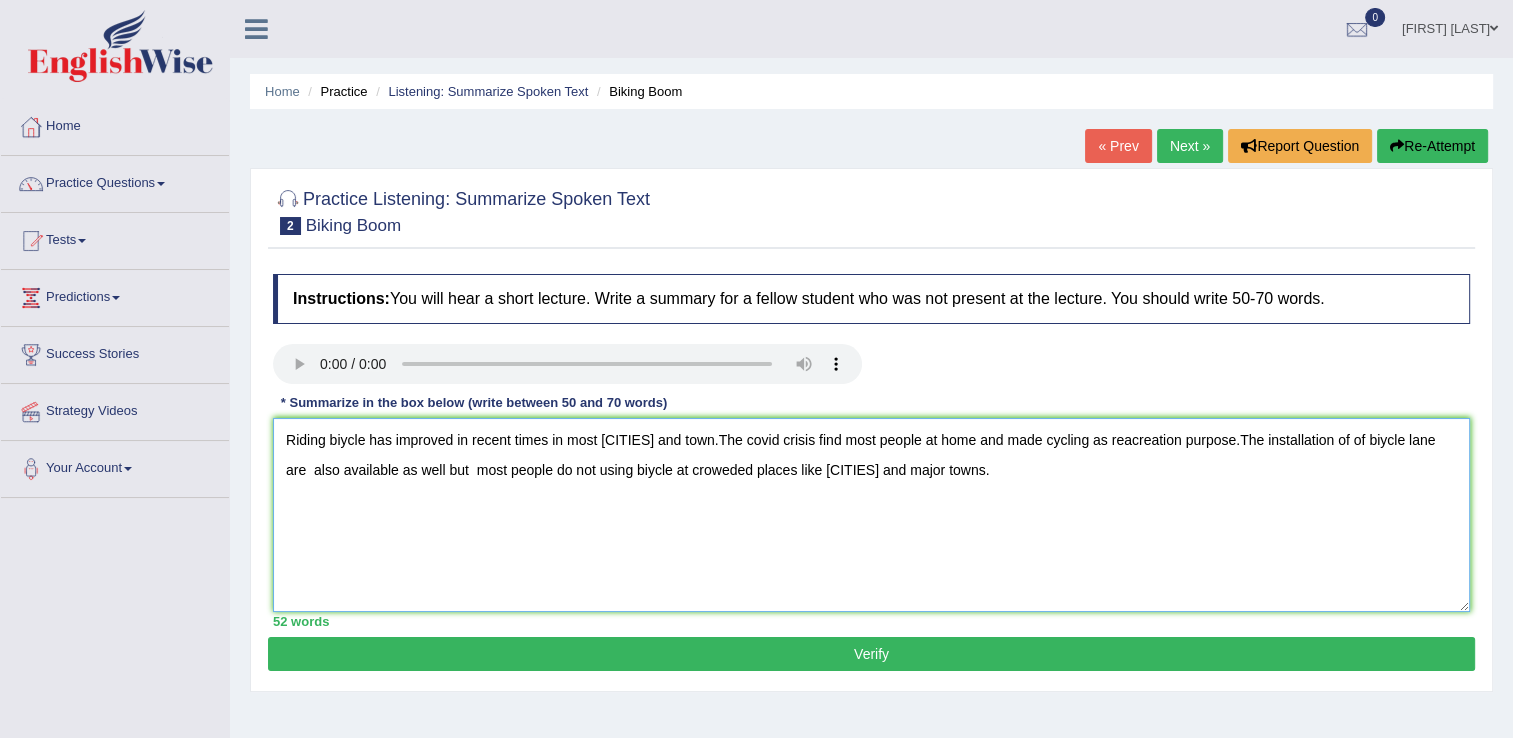 click on "Riding biycle has improved in recent times in most cities and town.The covid crisis find most people at home and made cycling as reacreation purpose.The installation of of biycle lane are  also available as well but  most people do not using biycle at croweded places like cities and major towns." at bounding box center [871, 515] 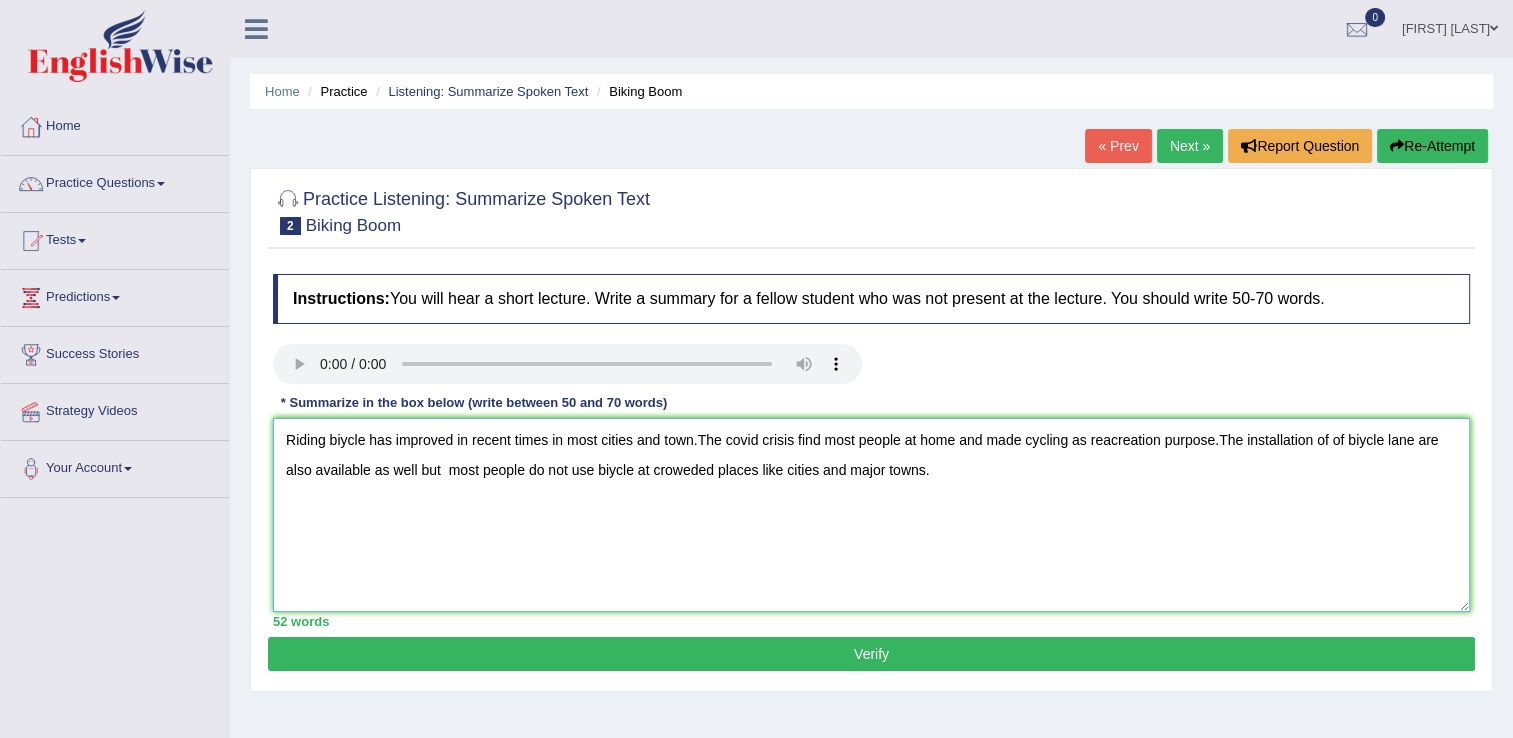 type on "Riding biycle has improved in recent times in most cities and town.The covid crisis find most people at home and made cycling as reacreation purpose.The installation of of biycle lane are  also available as well but  most people do not use biycle at croweded places like cities and major towns." 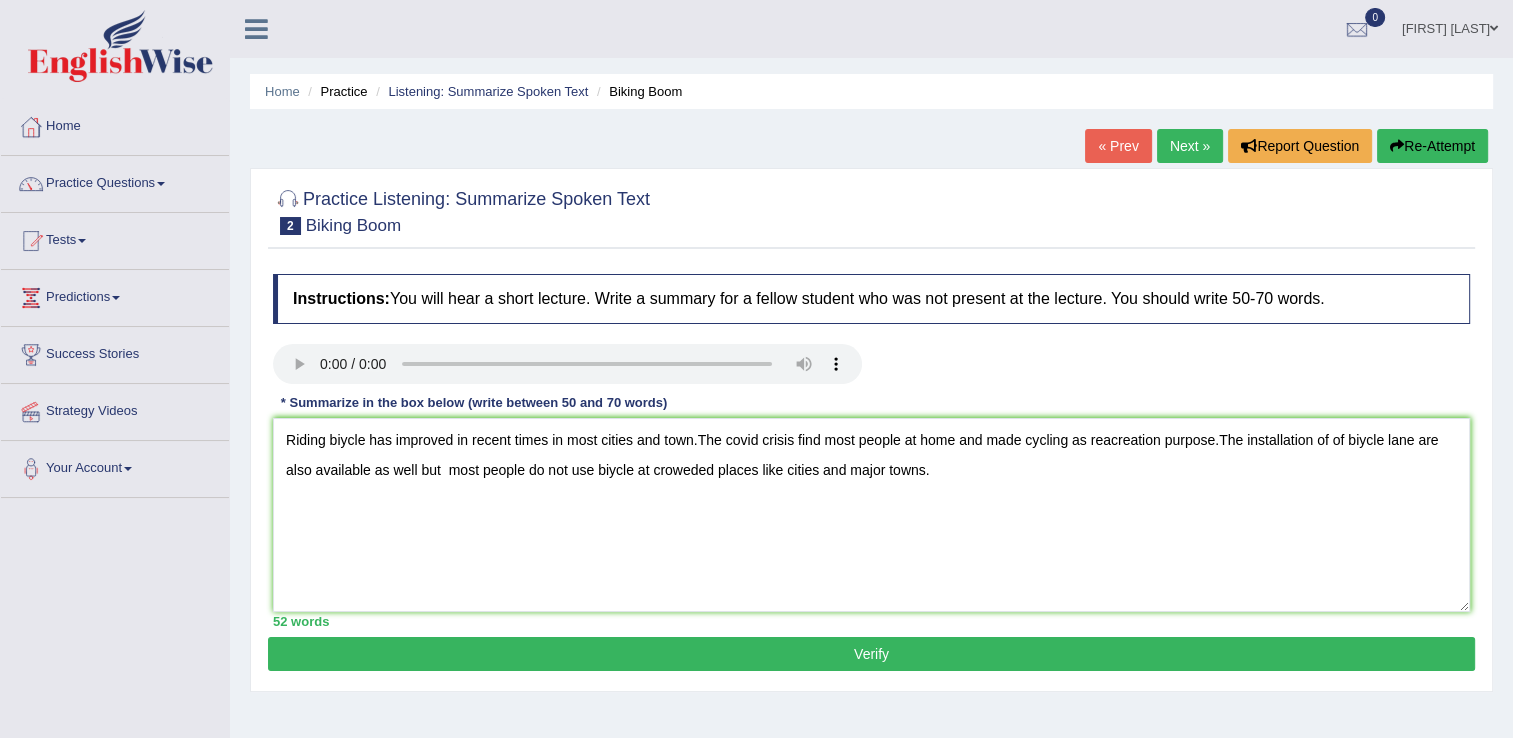 click on "Verify" at bounding box center [871, 654] 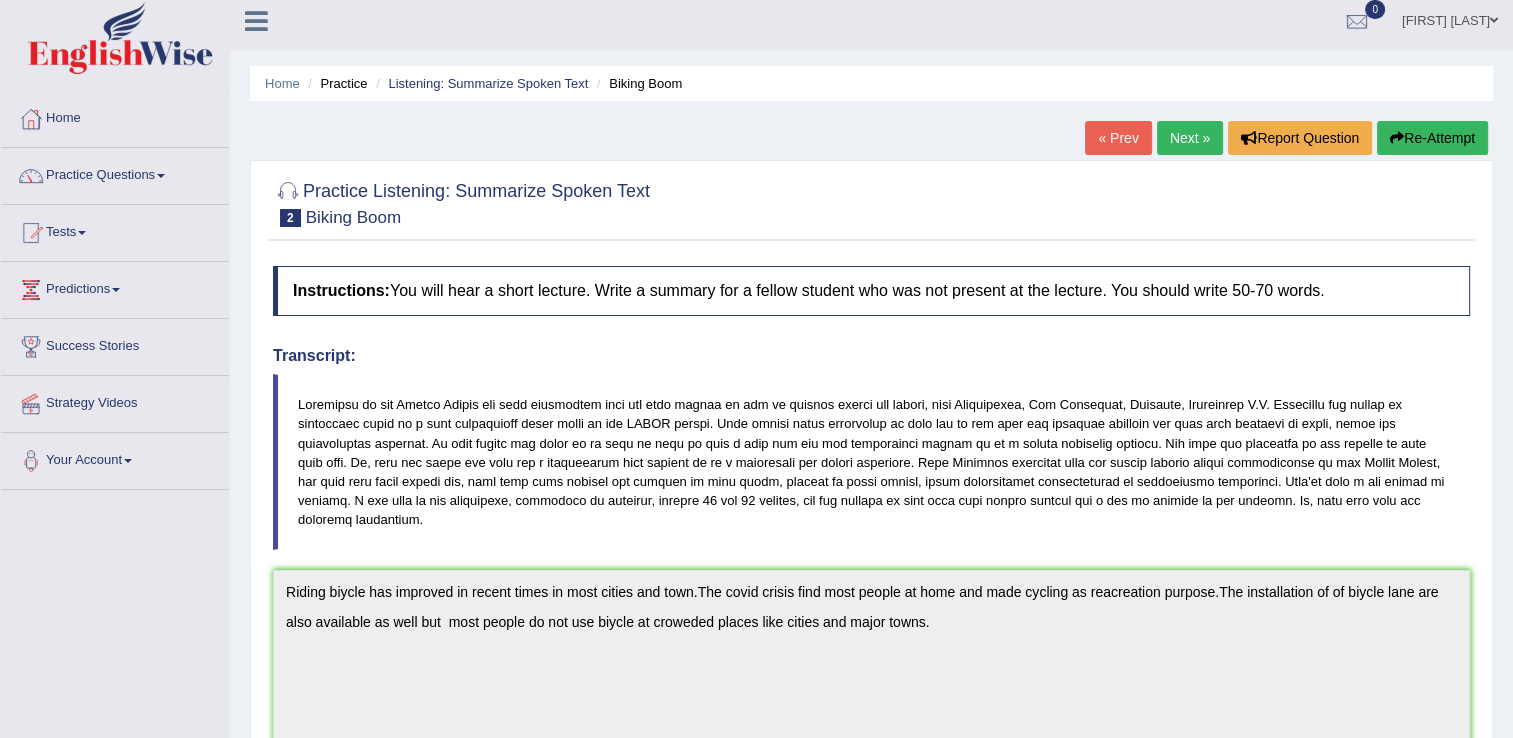 scroll, scrollTop: 0, scrollLeft: 0, axis: both 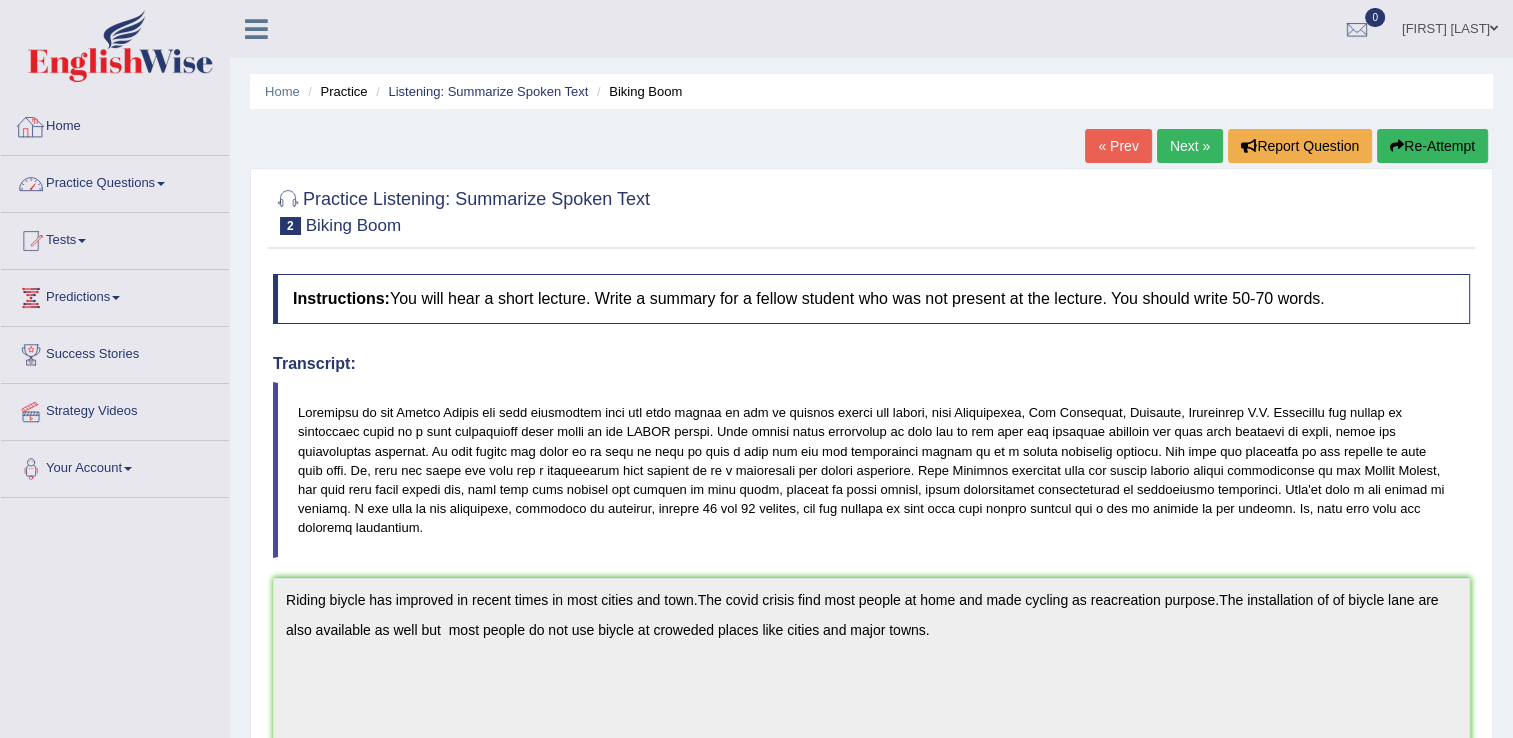 click on "Practice Questions" at bounding box center (115, 181) 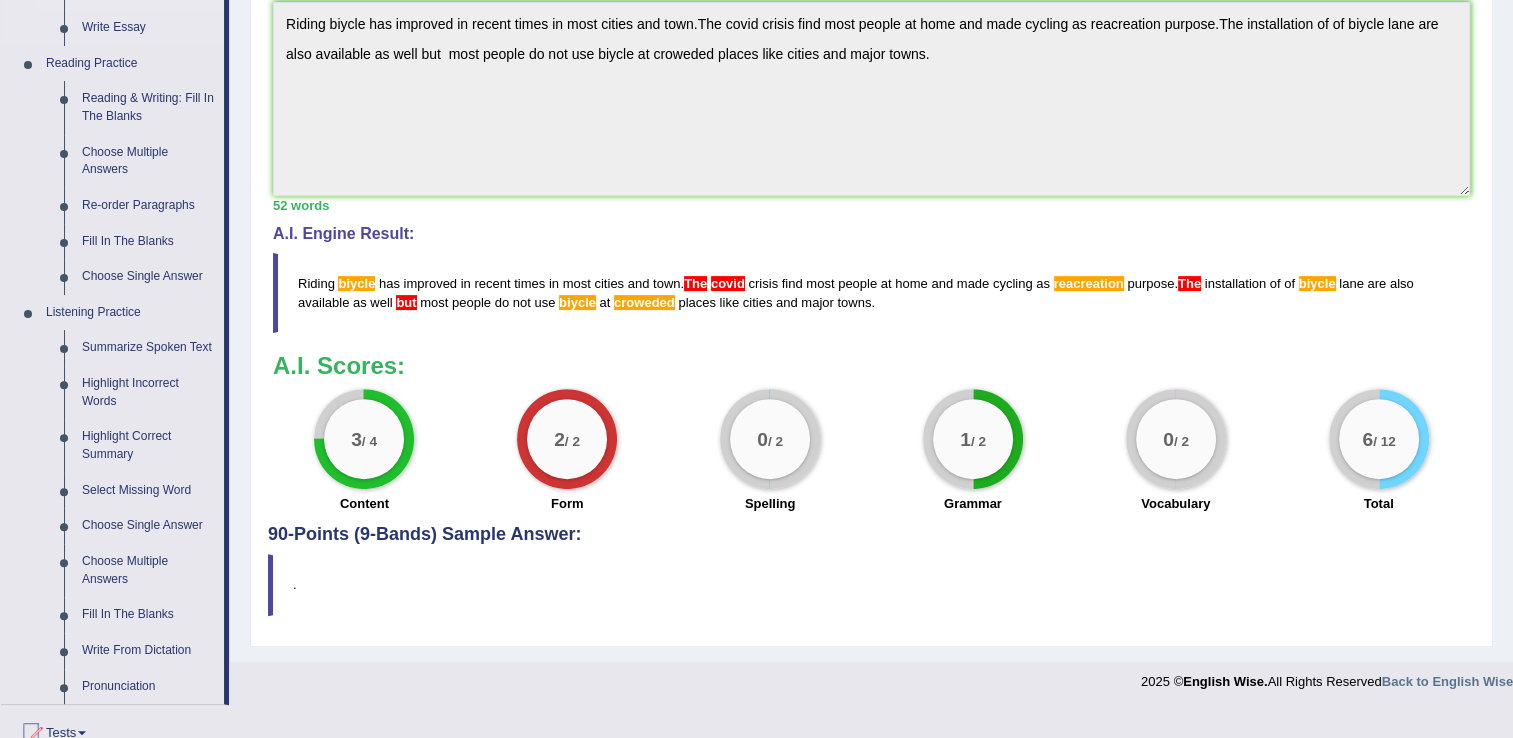 scroll, scrollTop: 579, scrollLeft: 0, axis: vertical 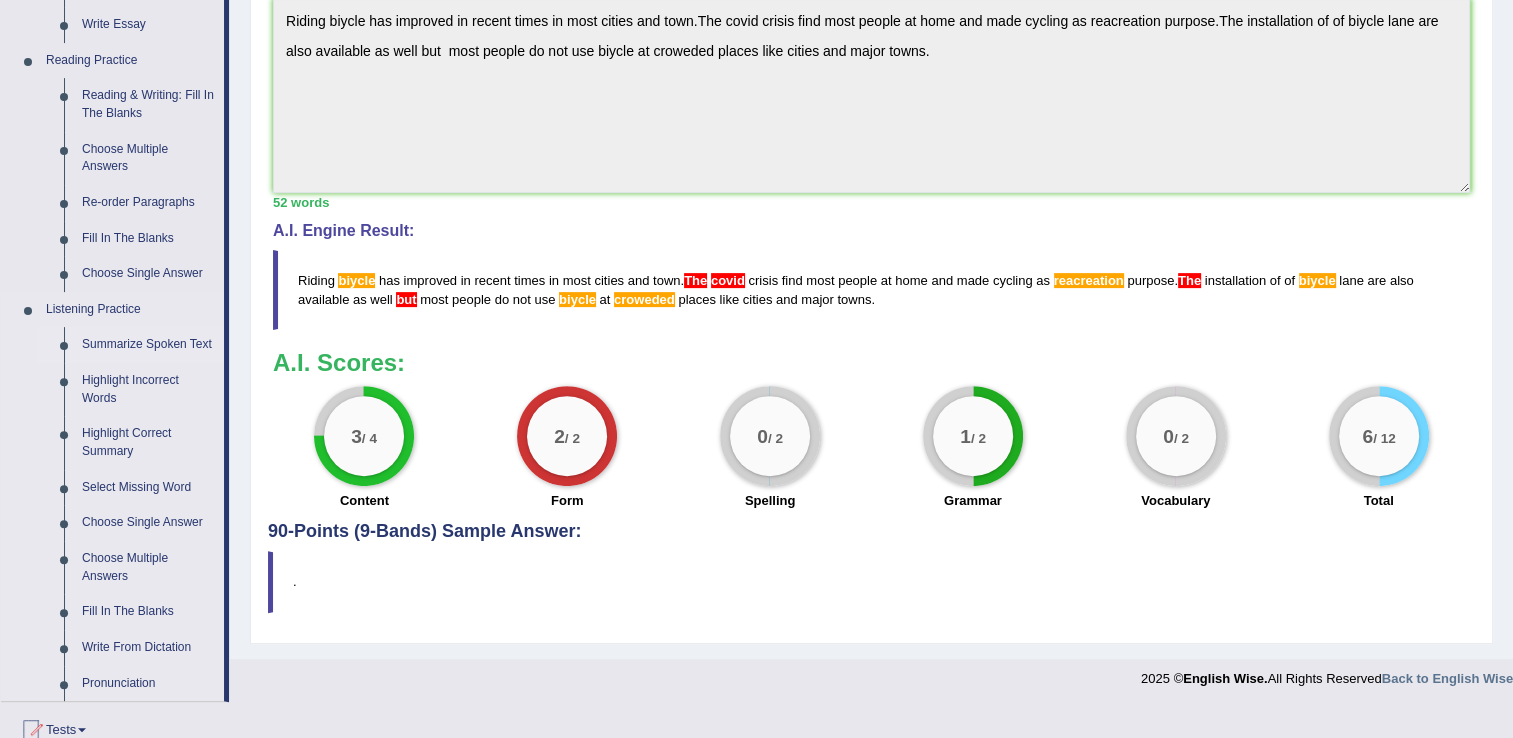click on "Summarize Spoken Text" at bounding box center (148, 345) 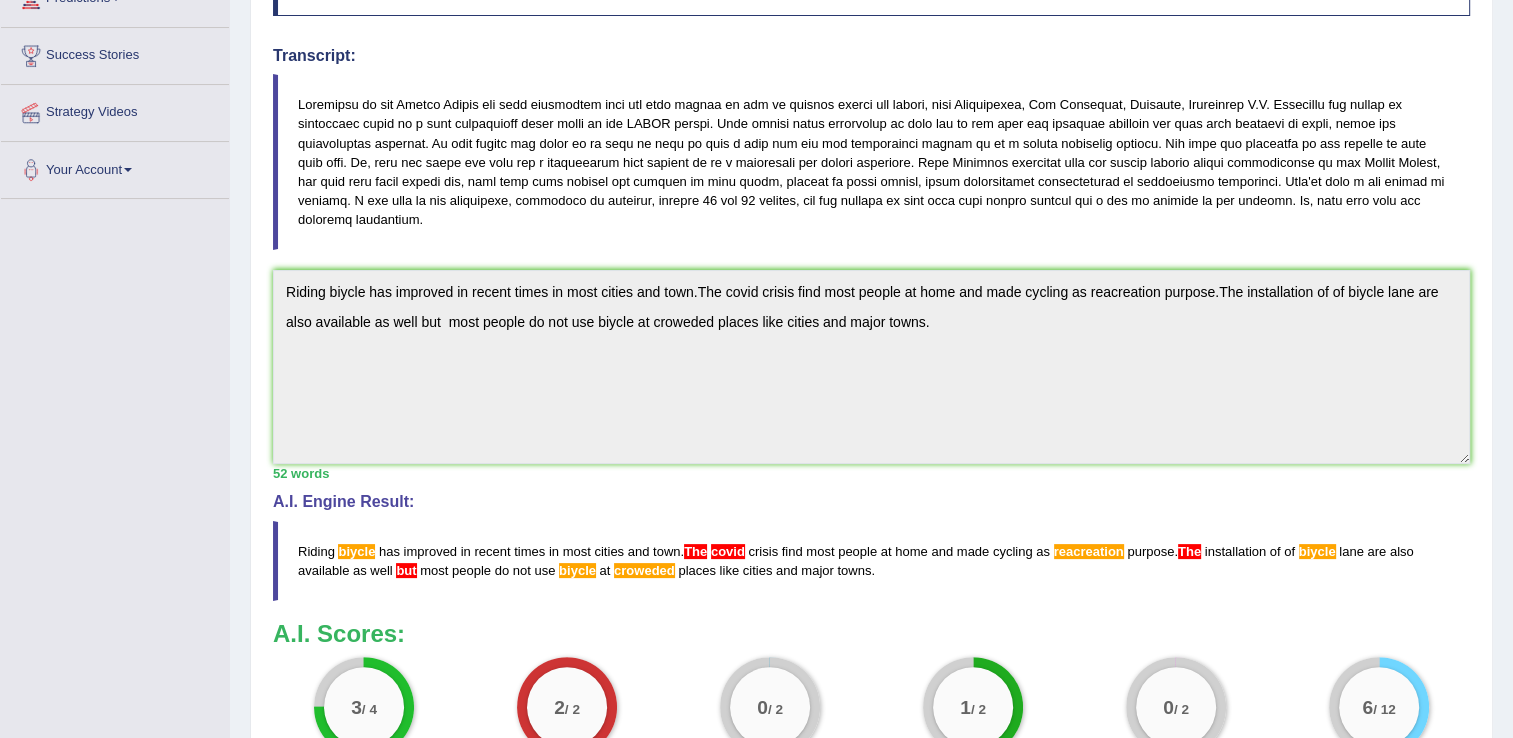 scroll, scrollTop: 463, scrollLeft: 0, axis: vertical 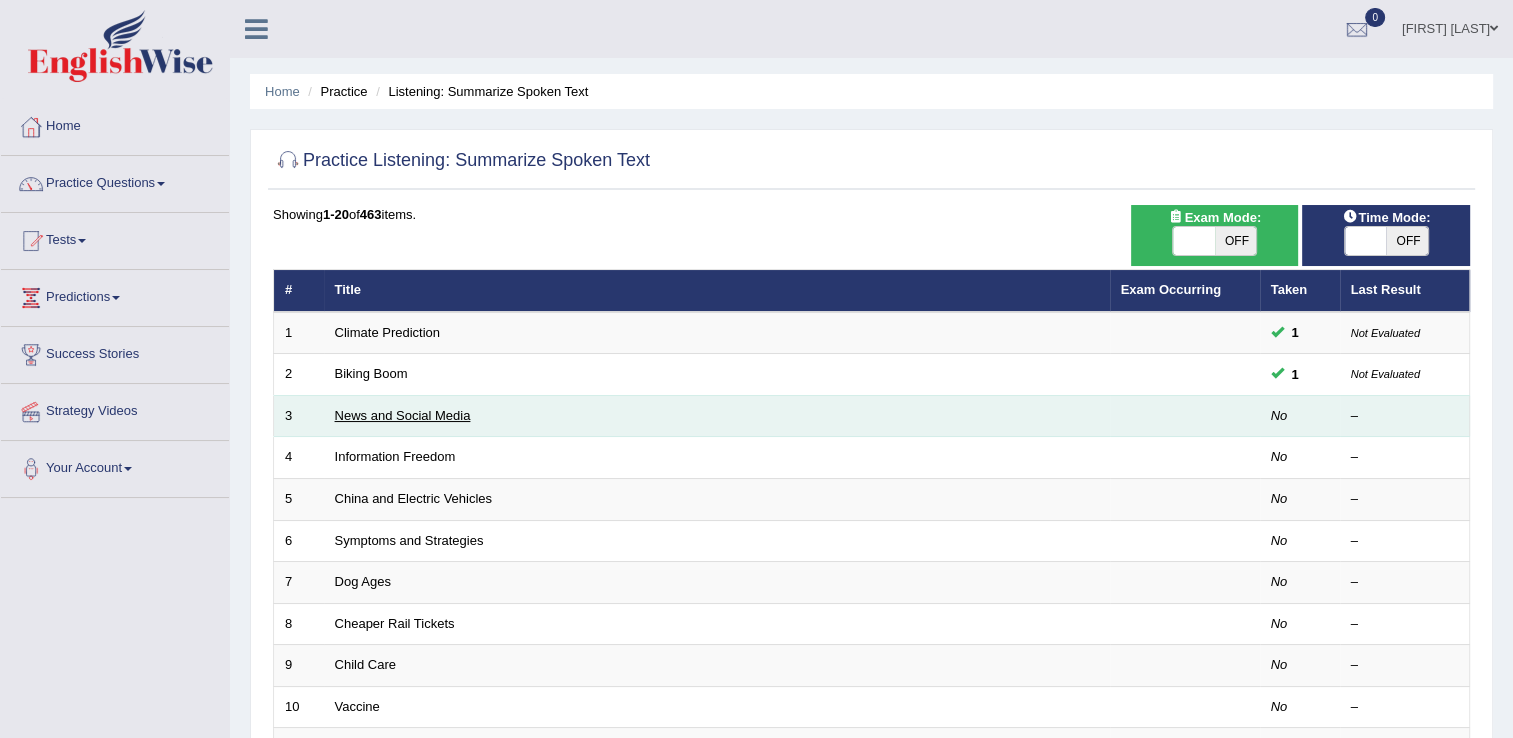 click on "News and Social Media" at bounding box center [403, 415] 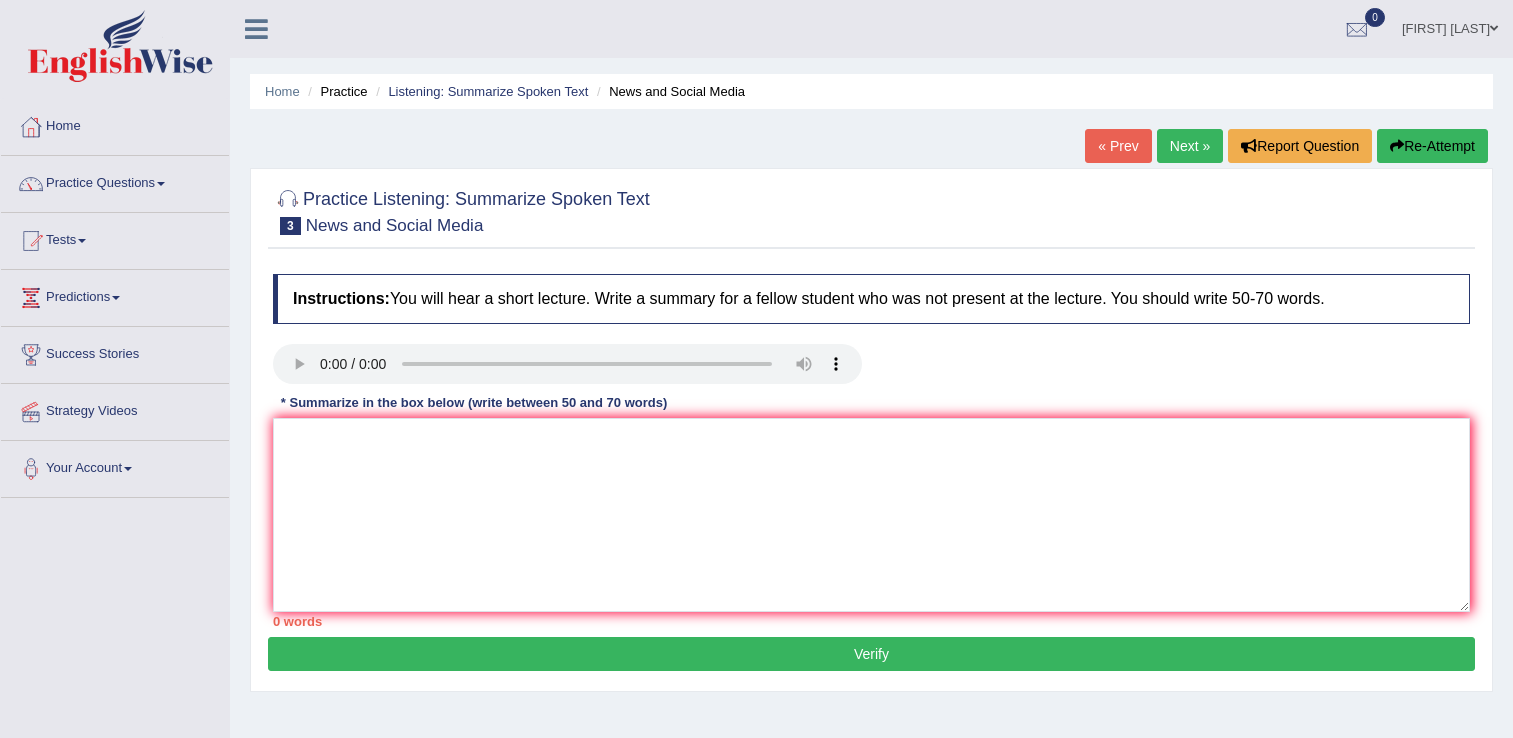 scroll, scrollTop: 0, scrollLeft: 0, axis: both 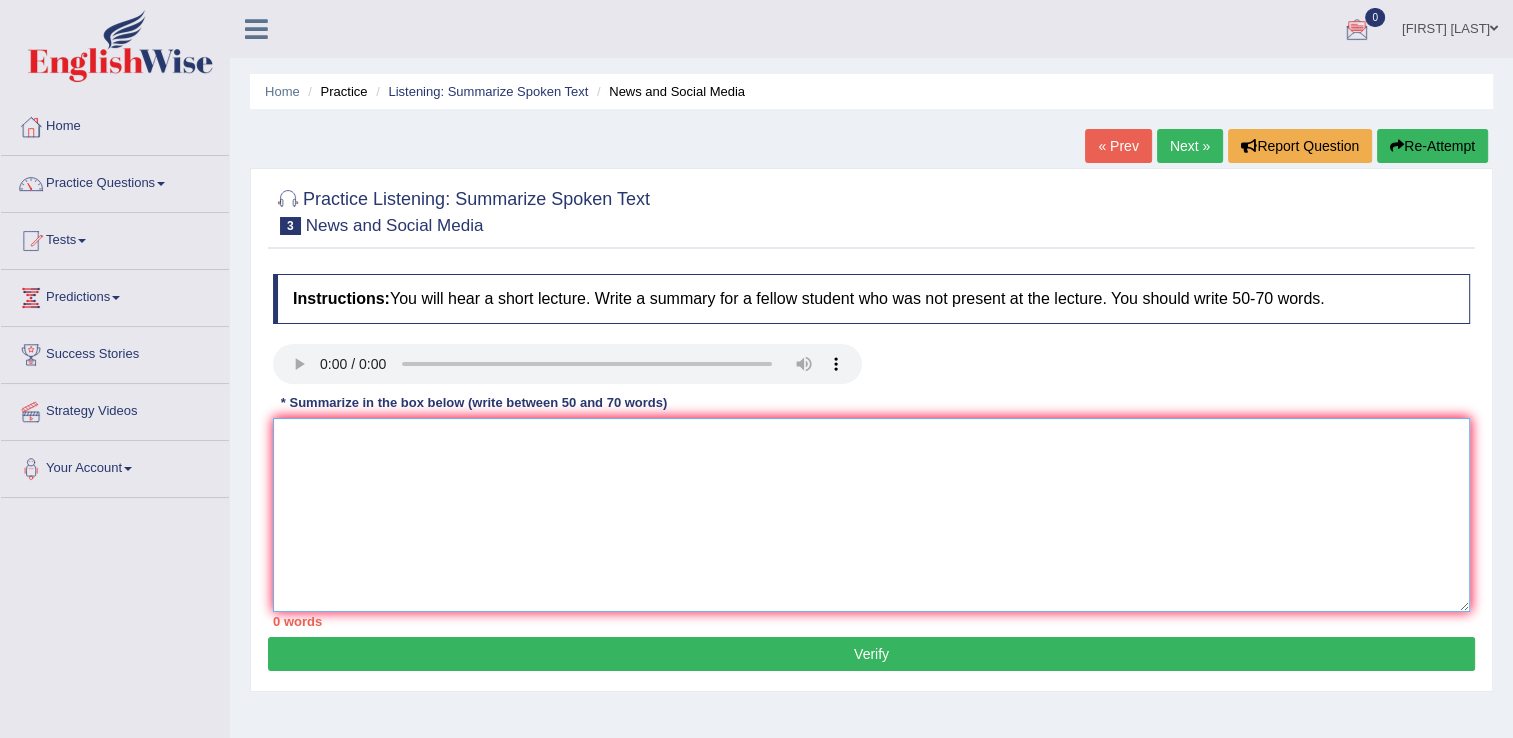 click at bounding box center (871, 515) 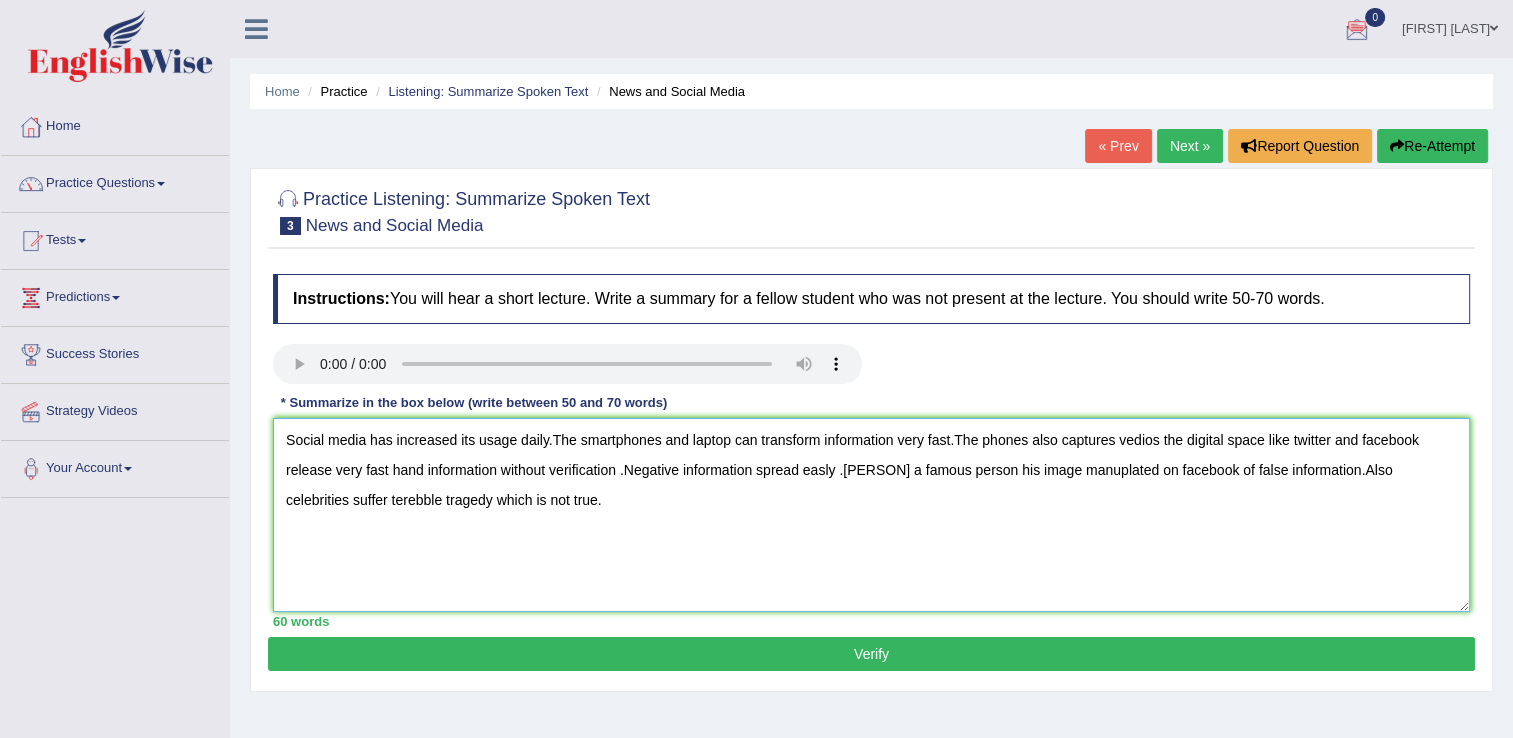 click on "Social media  has increased its usage daily.The smartphones and laptop can transform information very fast.The phones also captures vedios the digital space like twitter and facebook release very fast hand information without verification .Negative information spread easly .Jabal a famous person his image manuplated on facebook of false information.Also celebrities suffer terebble tragedy which is not true." at bounding box center (871, 515) 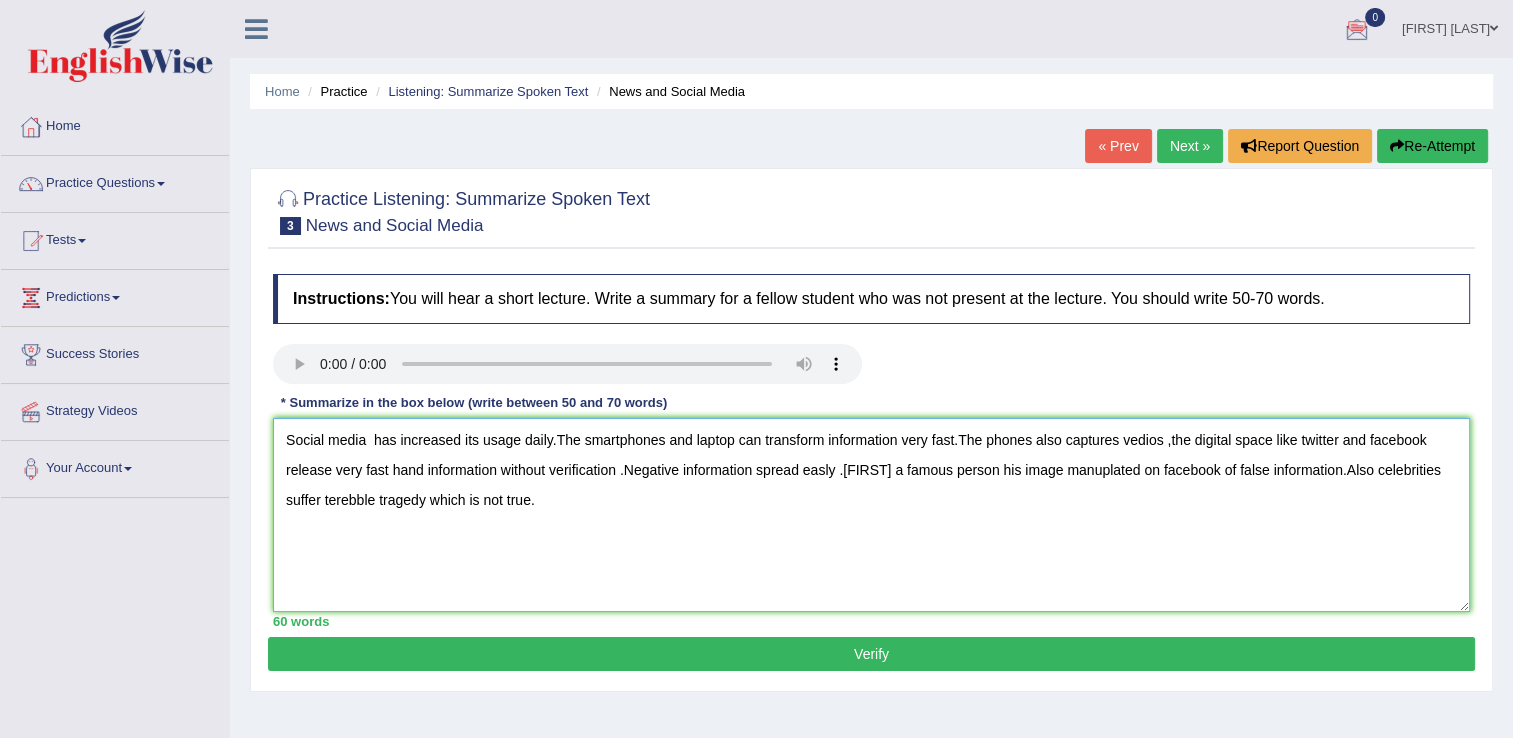 click on "Social media  has increased its usage daily.The smartphones and laptop can transform information very fast.The phones also captures vedios ,the digital space like twitter and facebook release very fast hand information without verification .Negative information spread easly .Jabal a famous person his image manuplated on facebook of false information.Also celebrities suffer terebble tragedy which is not true." at bounding box center (871, 515) 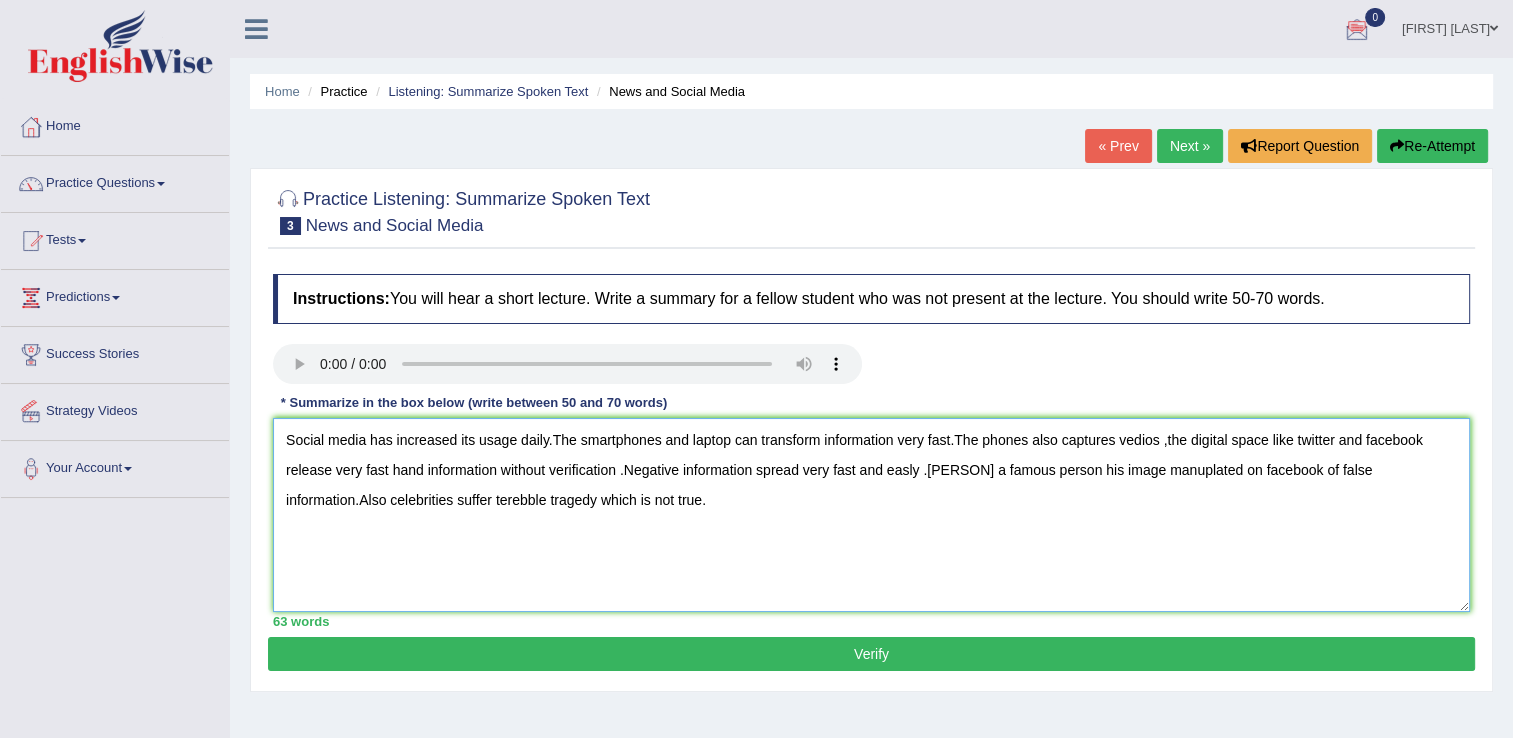 click on "Social media  has increased its usage daily.The smartphones and laptop can transform information very fast.The phones also captures vedios ,the digital space like twitter and facebook release very fast hand information without verification .Negative information spread  very fast and easly .Jabal a famous person his image manuplated on facebook of false information.Also celebrities suffer terebble tragedy which is not true." at bounding box center (871, 515) 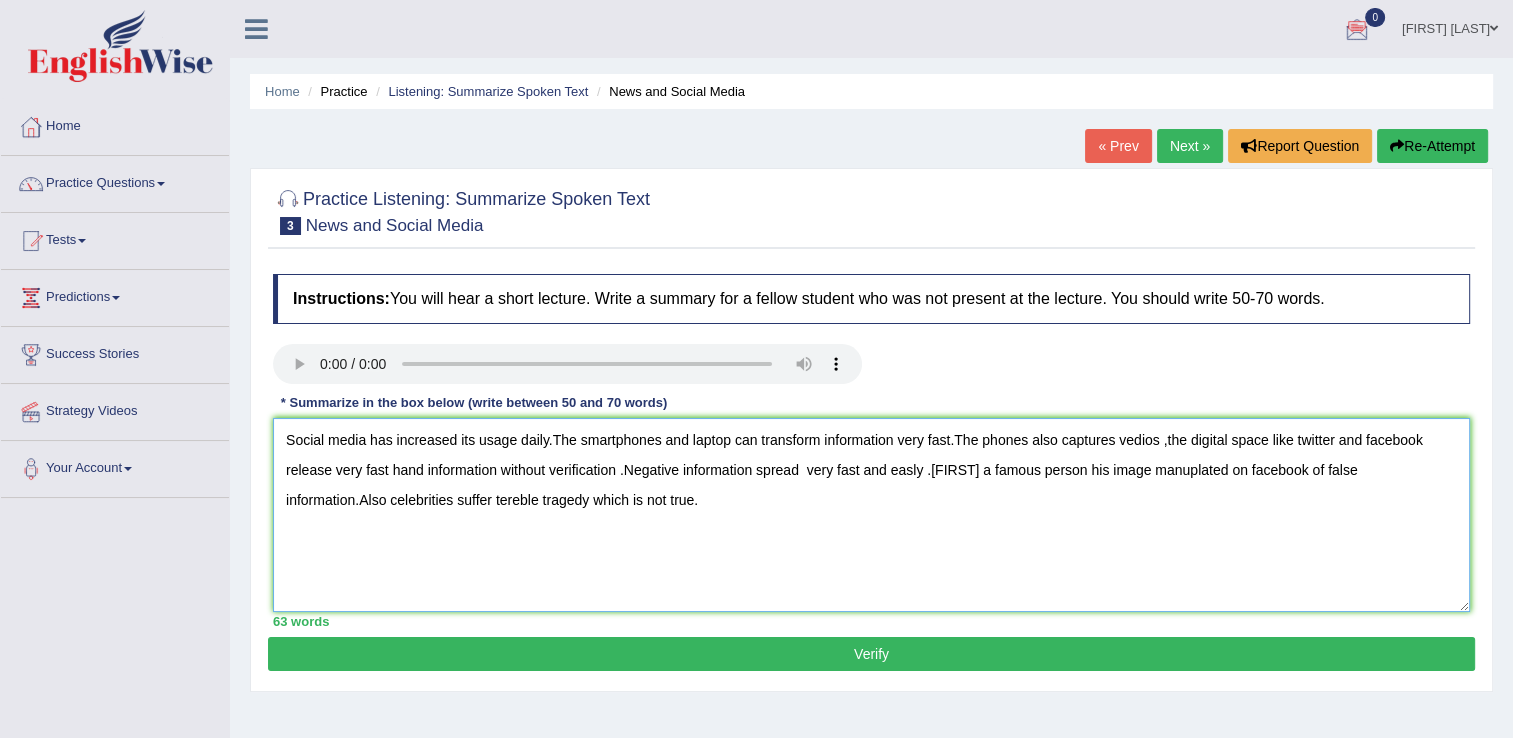click on "Social media  has increased its usage daily.The smartphones and laptop can transform information very fast.The phones also captures vedios ,the digital space like twitter and facebook release very fast hand information without verification .Negative information spread  very fast and easly .Jabal a famous person his image manuplated on facebook of false information.Also celebrities suffer tereble tragedy which is not true." at bounding box center [871, 515] 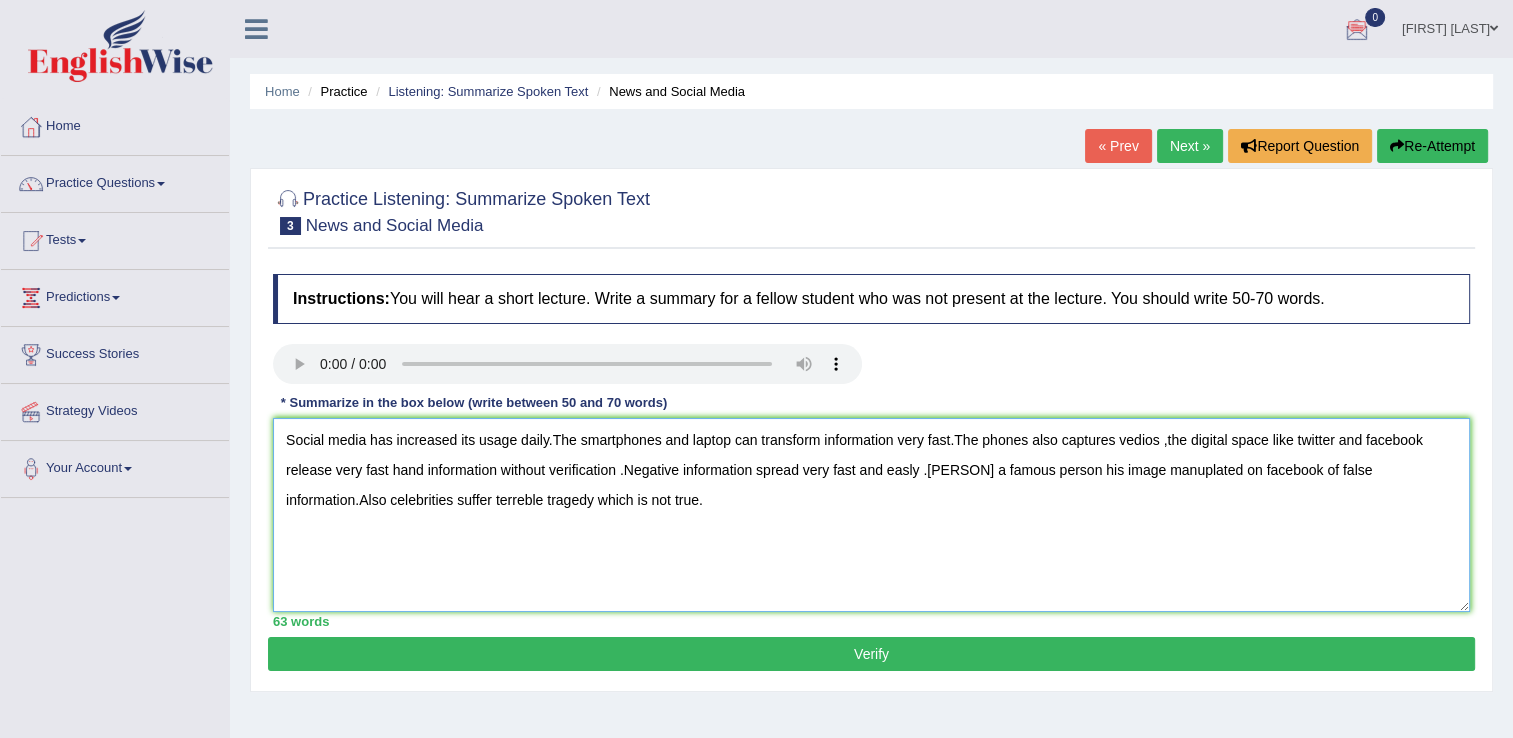 type on "Social media  has increased its usage daily.The smartphones and laptop can transform information very fast.The phones also captures vedios ,the digital space like twitter and facebook release very fast hand information without verification .Negative information spread  very fast and easly .Jabal a famous person his image manuplated on facebook of false information.Also celebrities suffer terreble tragedy which is not true." 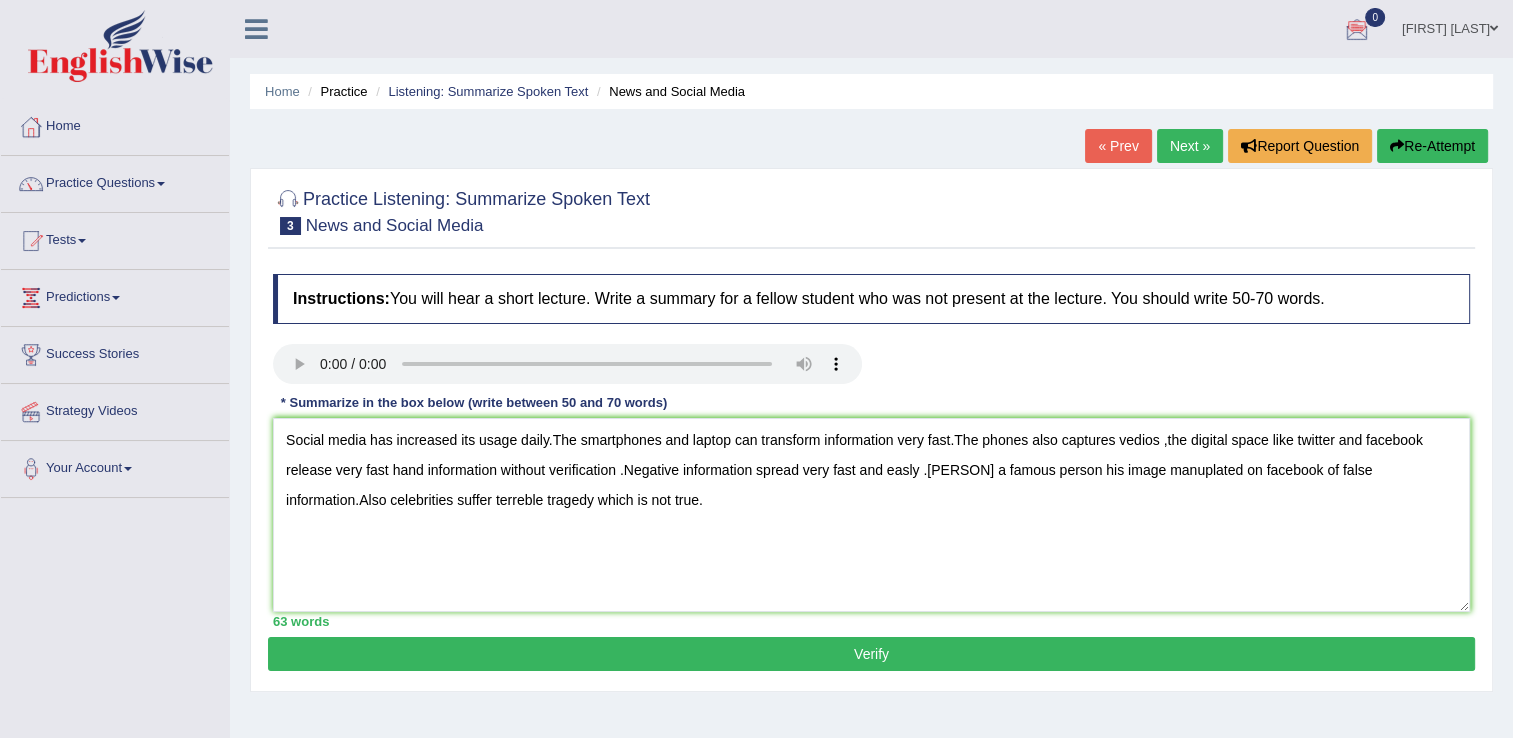 click on "Verify" at bounding box center [871, 654] 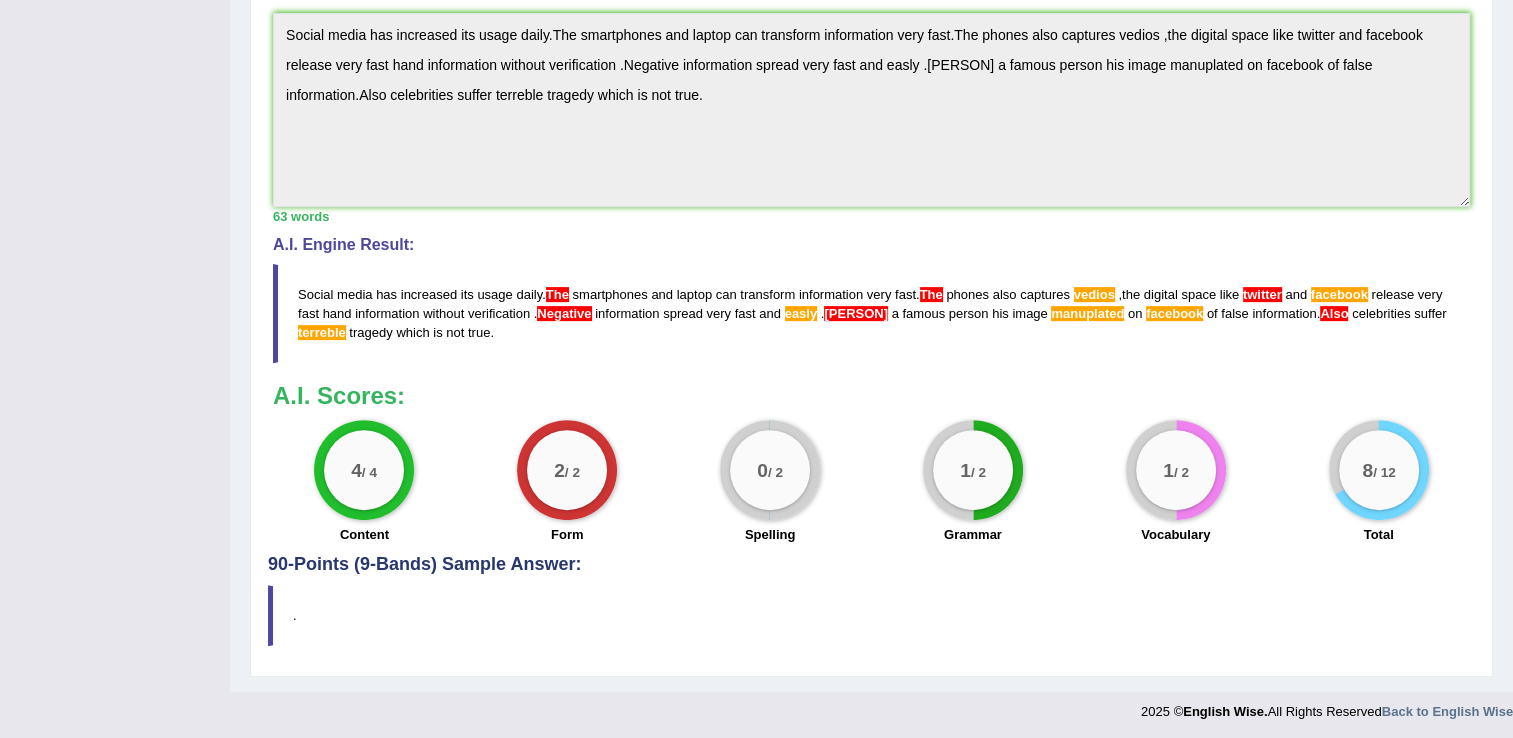 scroll, scrollTop: 585, scrollLeft: 0, axis: vertical 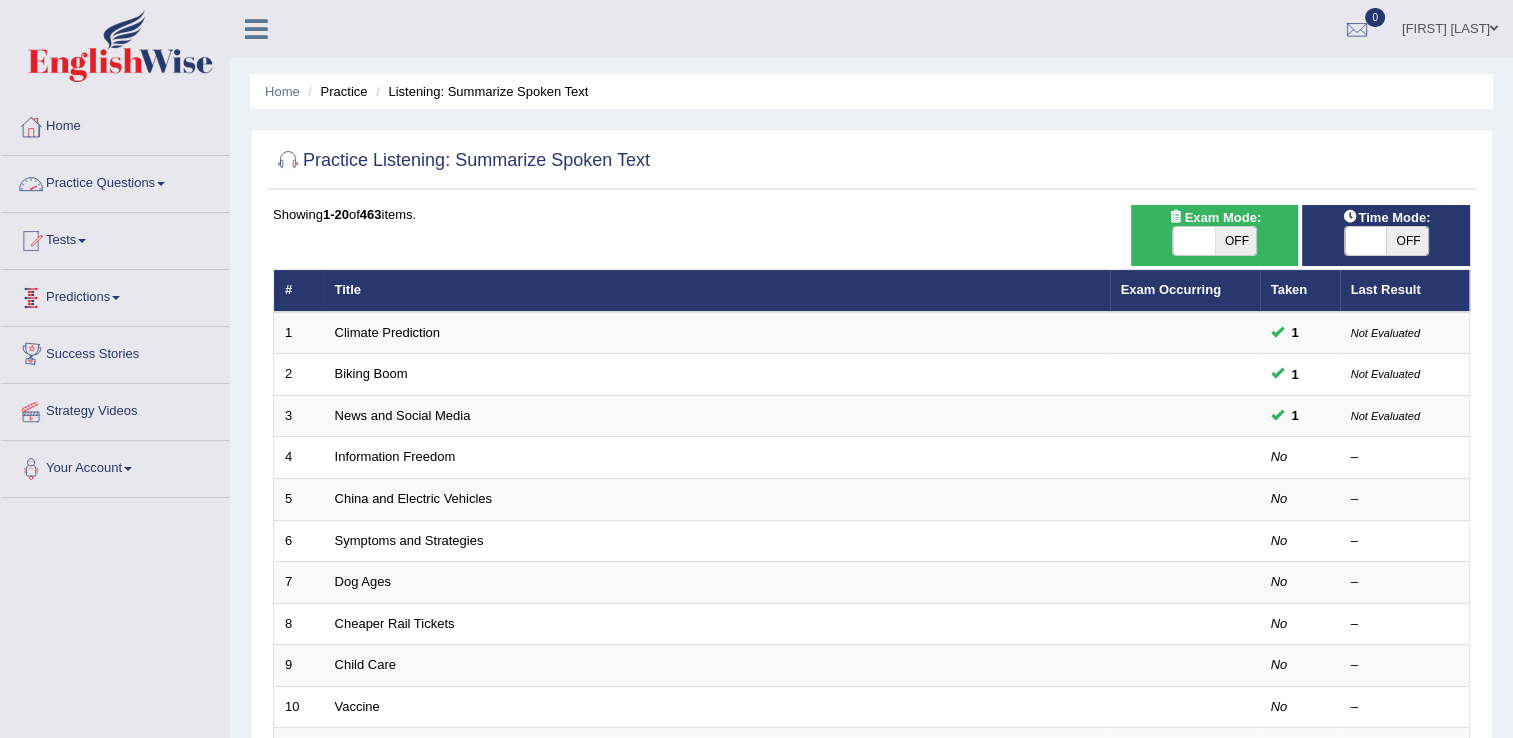 click on "Practice Questions" at bounding box center [115, 181] 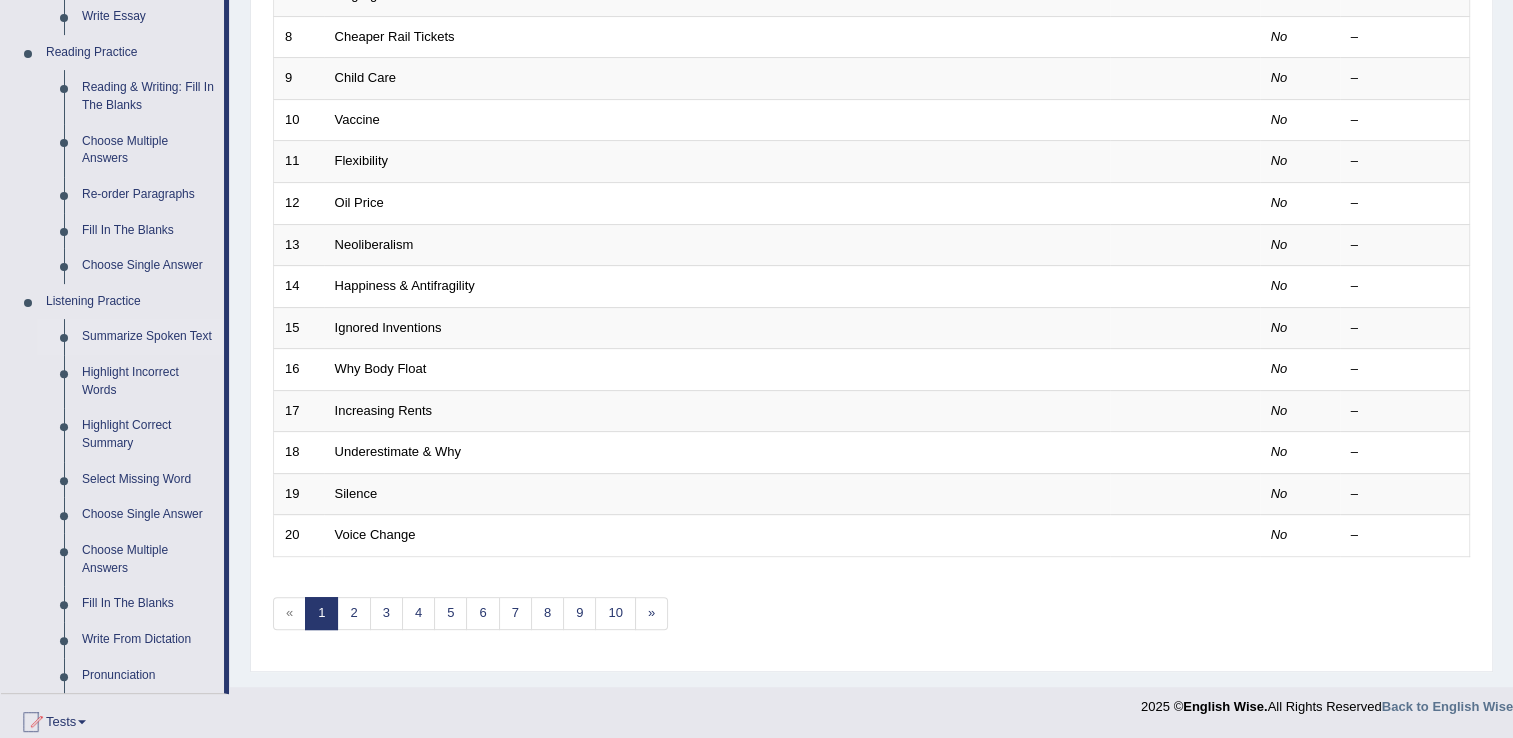 scroll, scrollTop: 599, scrollLeft: 0, axis: vertical 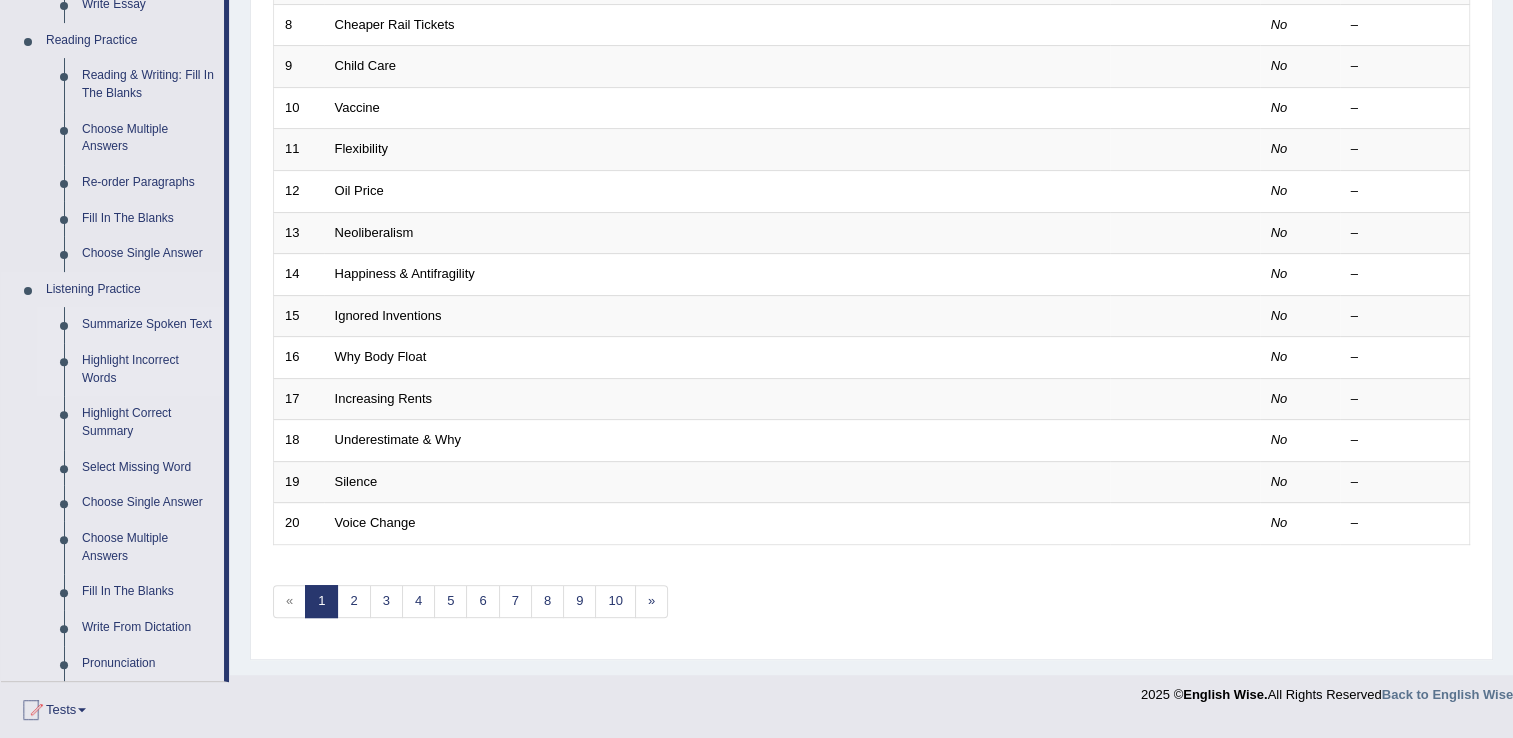 click on "Highlight Incorrect Words" at bounding box center [148, 369] 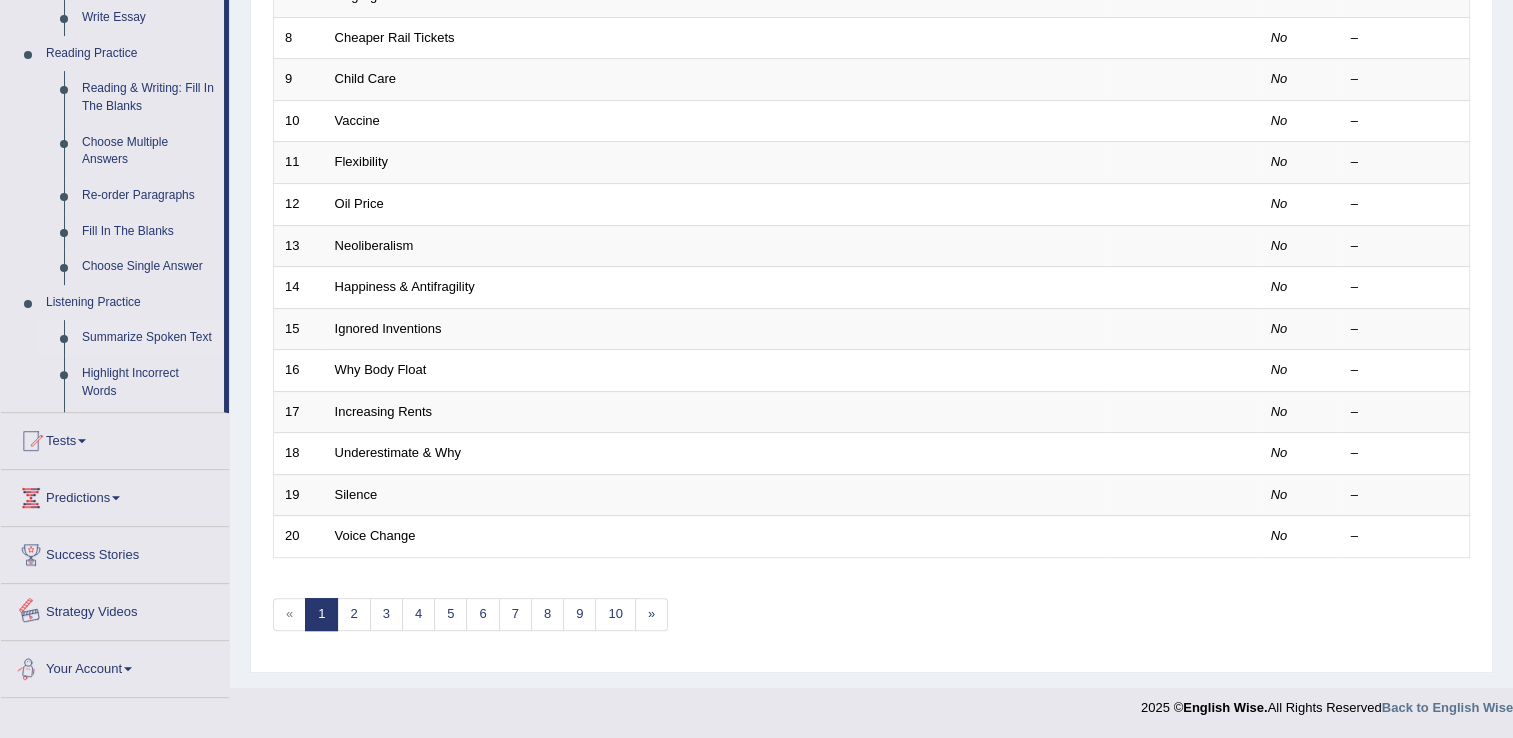scroll, scrollTop: 780, scrollLeft: 0, axis: vertical 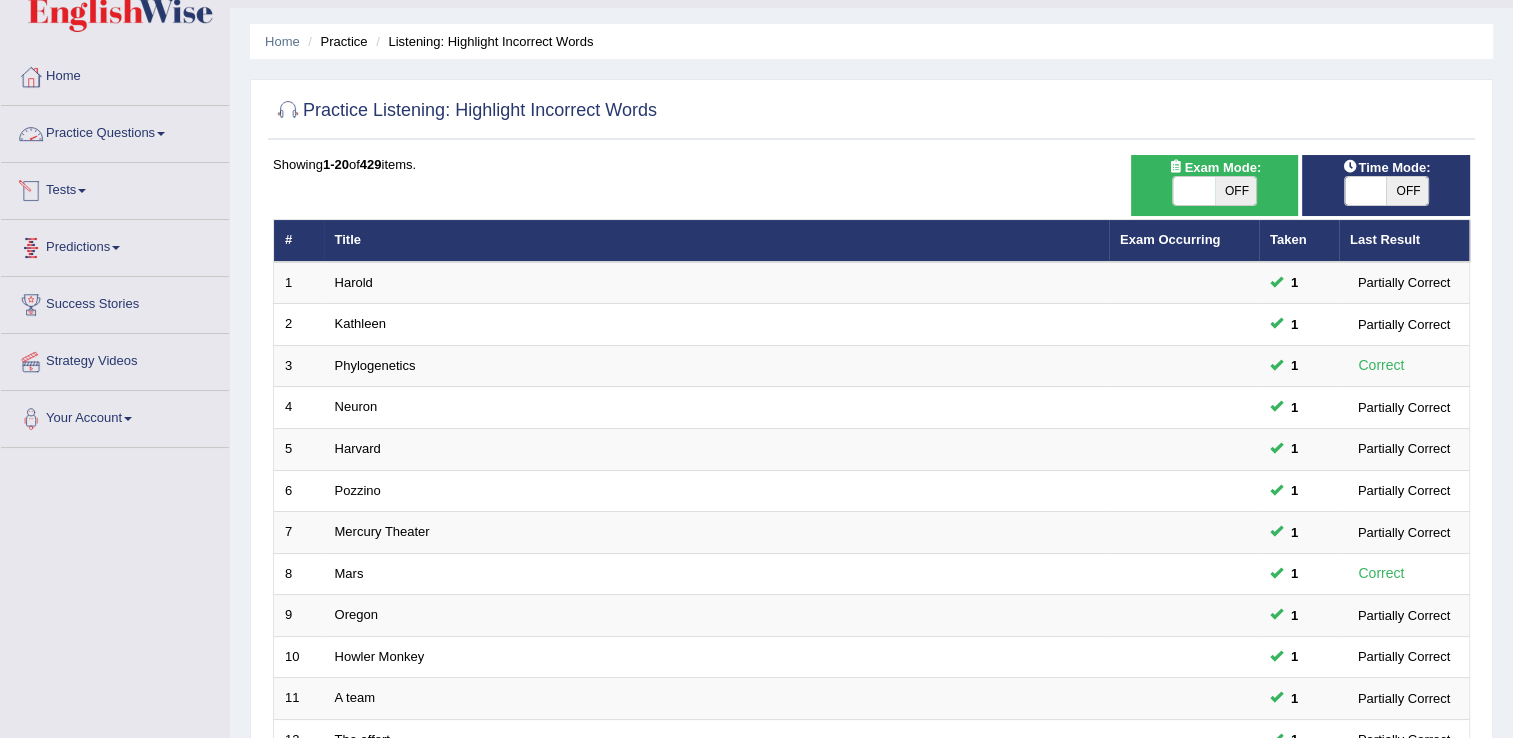 click on "Practice Questions" at bounding box center (115, 131) 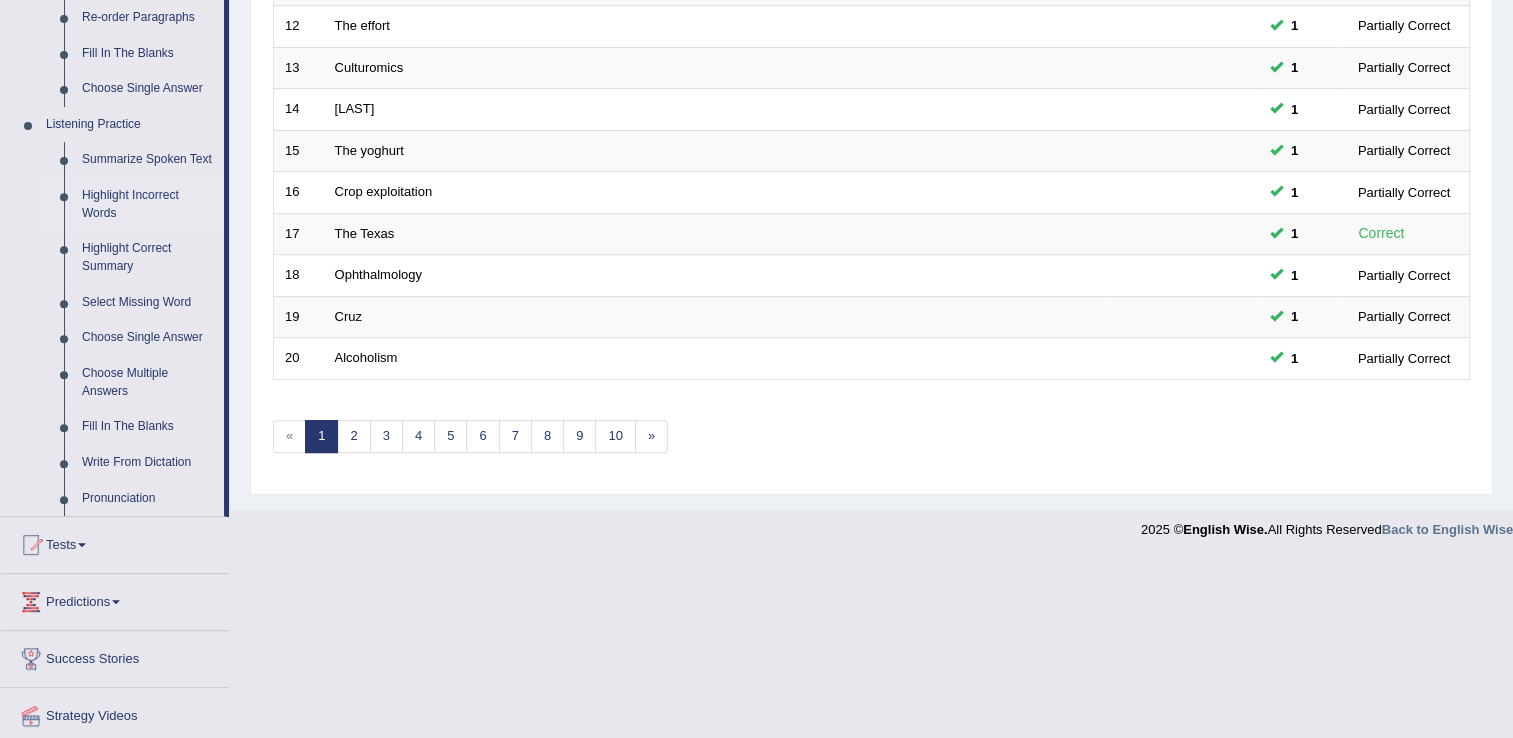 scroll, scrollTop: 758, scrollLeft: 0, axis: vertical 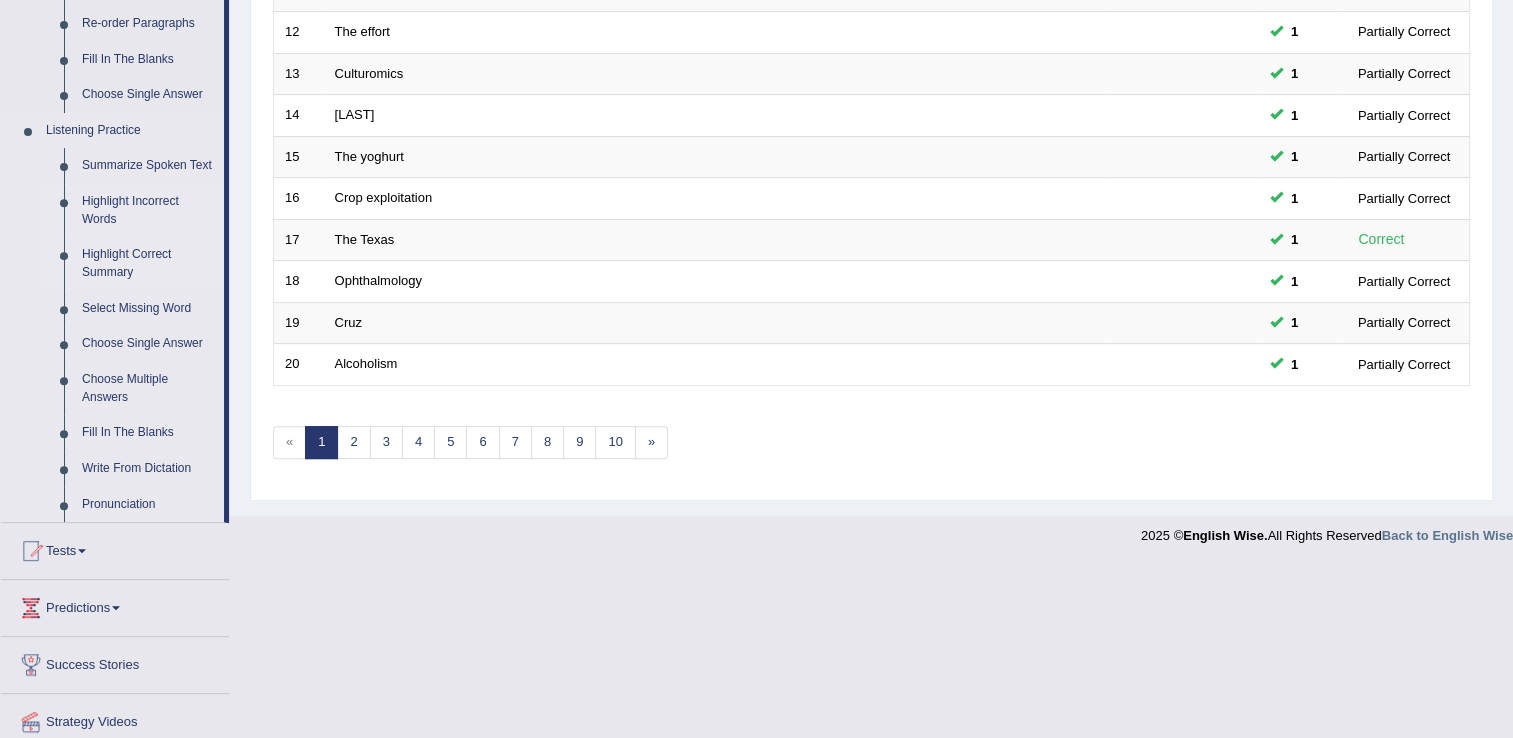 click on "Highlight Correct Summary" at bounding box center [148, 263] 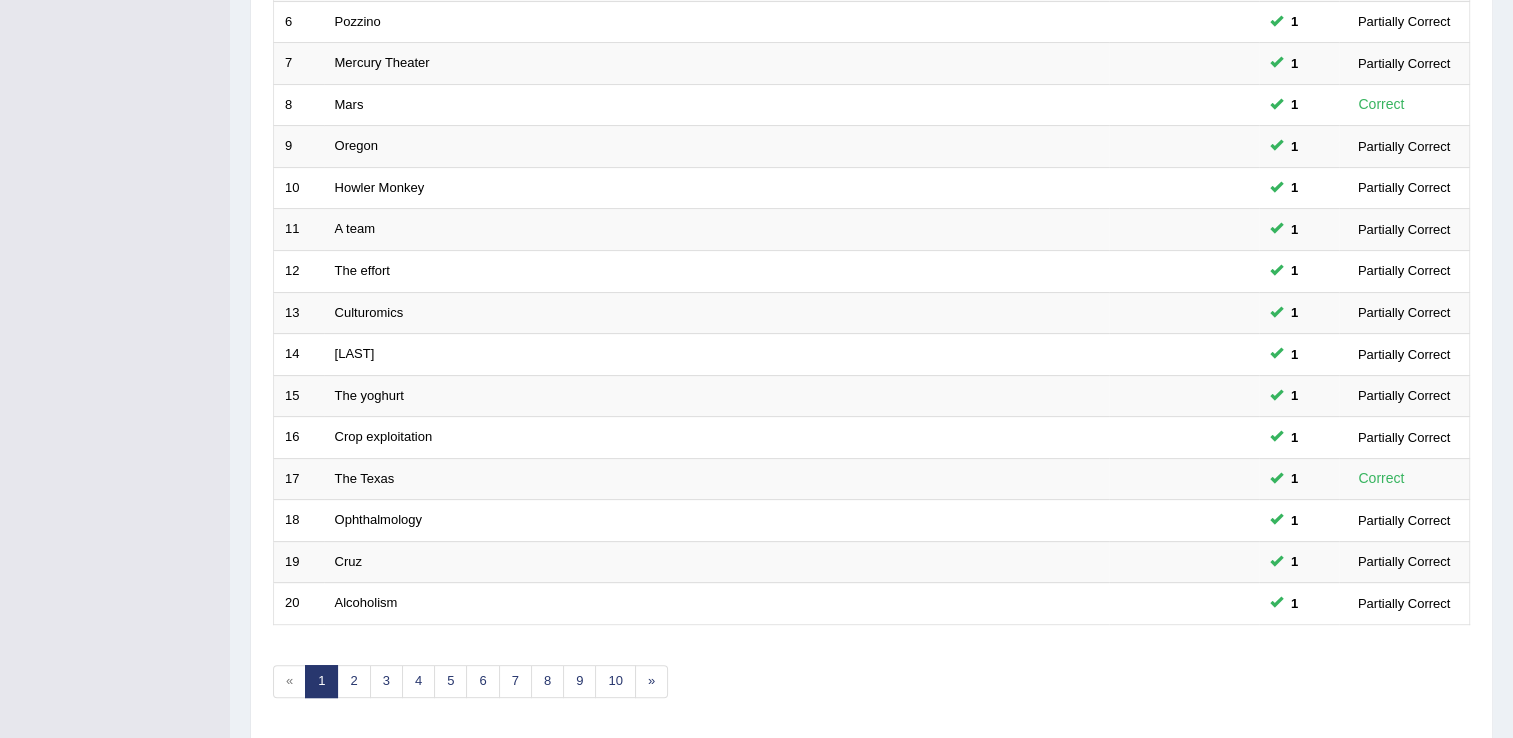scroll, scrollTop: 449, scrollLeft: 0, axis: vertical 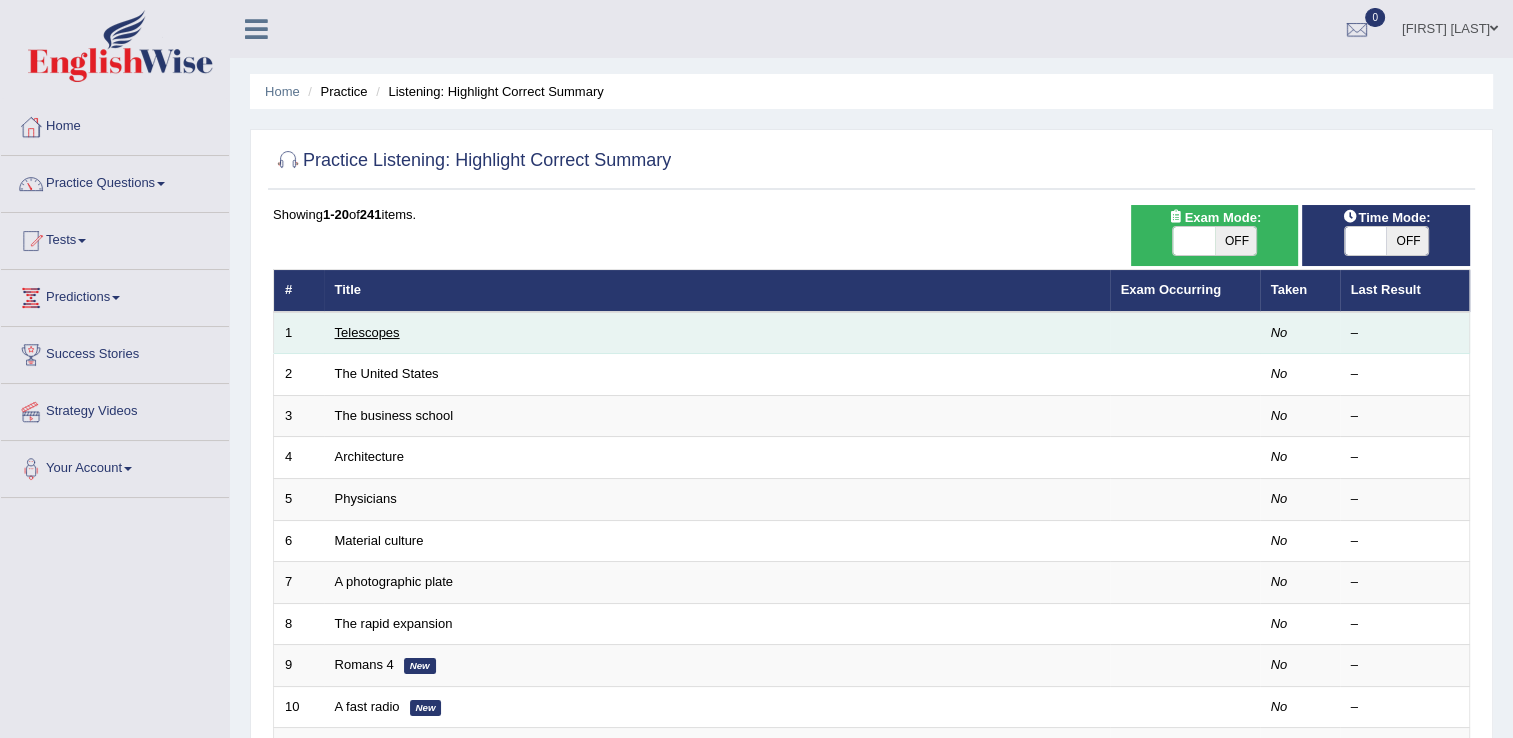 click on "Telescopes" at bounding box center (367, 332) 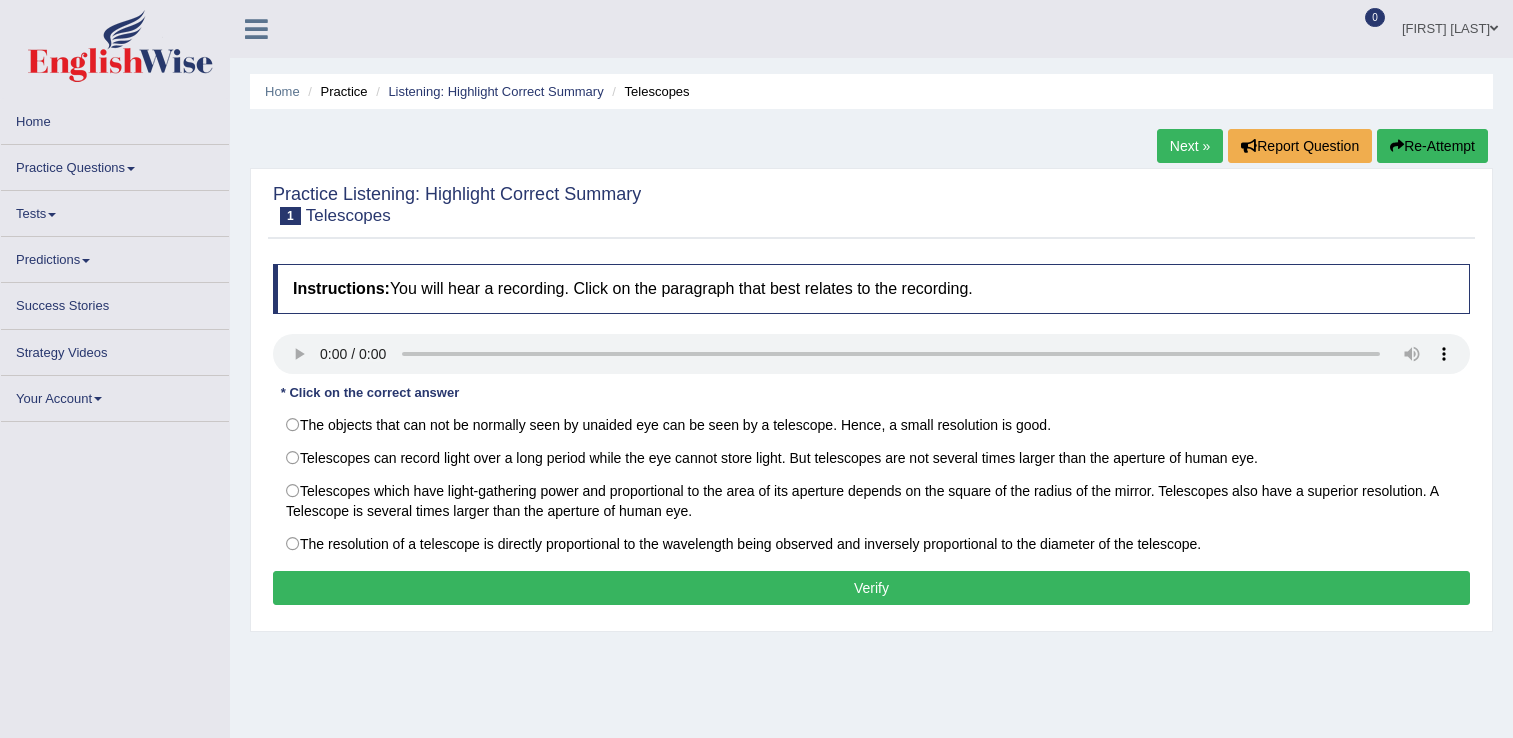 scroll, scrollTop: 0, scrollLeft: 0, axis: both 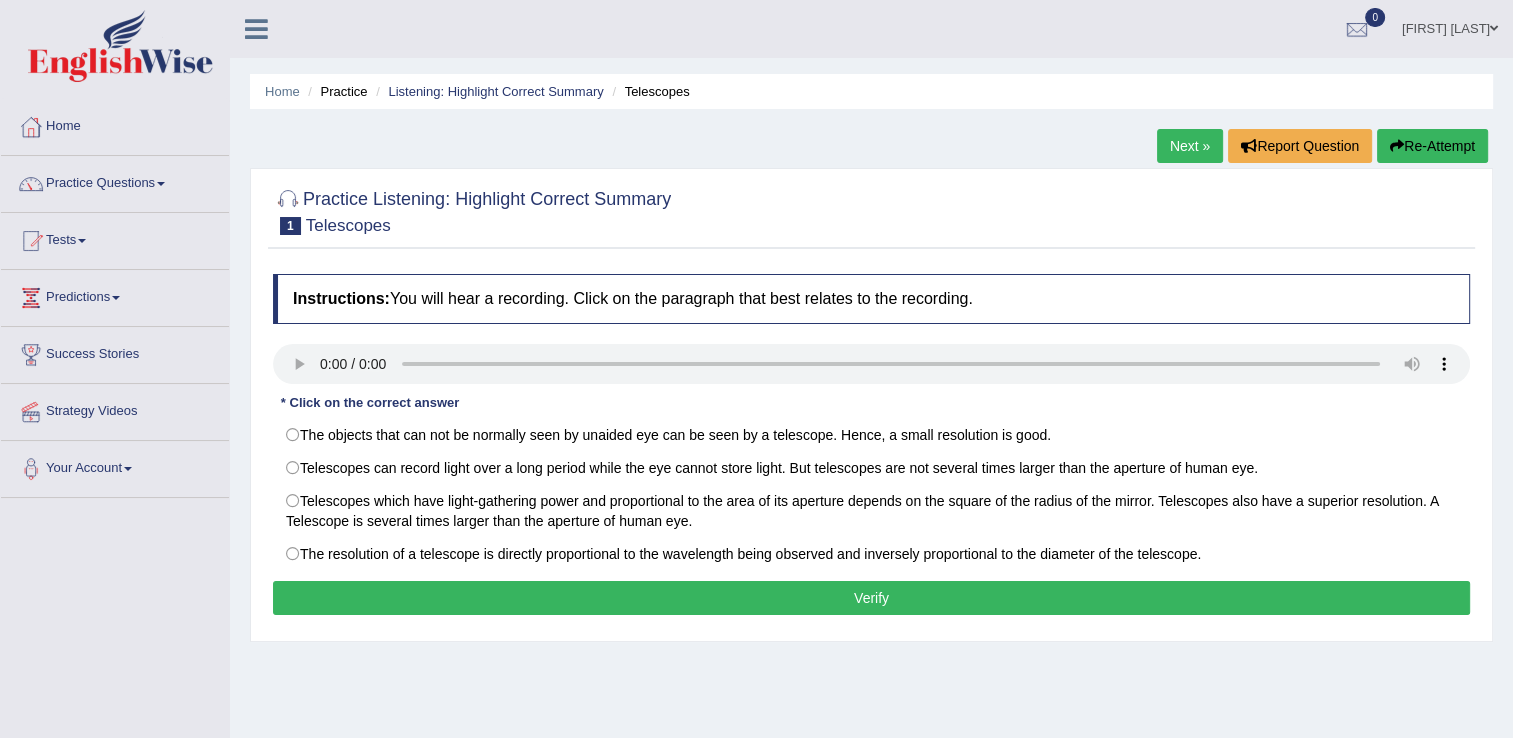 click on "Home
Practice
Listening: Highlight Correct Summary
Telescopes
Next »  Report Question  Re-Attempt
Practice Listening: Highlight Correct Summary
1
Telescopes
Instructions:  You will hear a recording. Click on the paragraph that best relates to the recording.
Transcript: * Click on the correct answer  The objects that can not be normally seen by unaided eye can be seen by a telescope. Hence, a small resolution is good.  Telescopes can record light over a long period while the eye cannot store light. But telescopes are not several times larger than the aperture of human eye.  The resolution of a telescope is directly proportional to the wavelength being observed and inversely proportional to the diameter of the telescope. Result:  Verify" at bounding box center (871, 500) 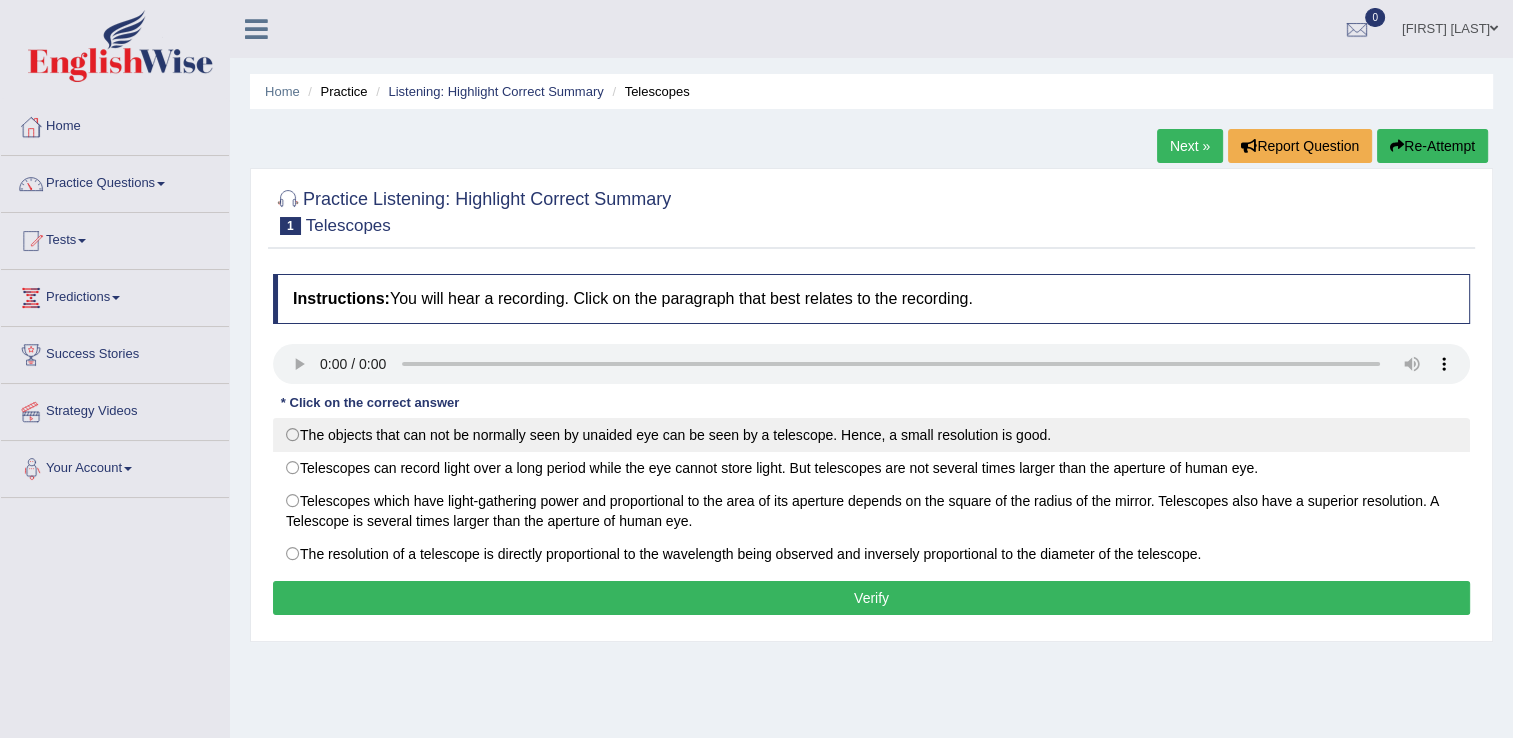click on "The objects that can not be normally seen by unaided eye can be seen by a telescope. Hence, a small resolution is good." at bounding box center [871, 435] 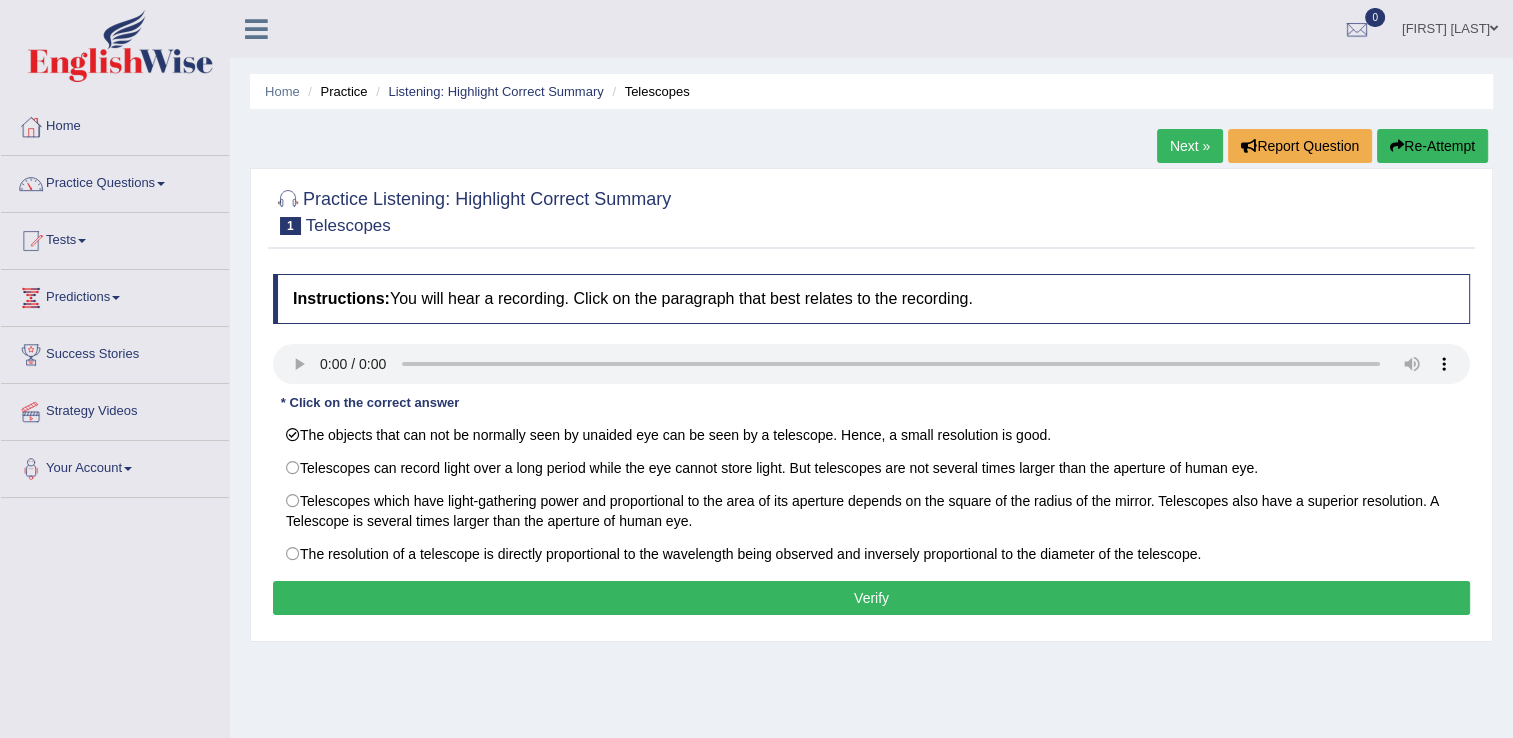 click on "Verify" at bounding box center (871, 598) 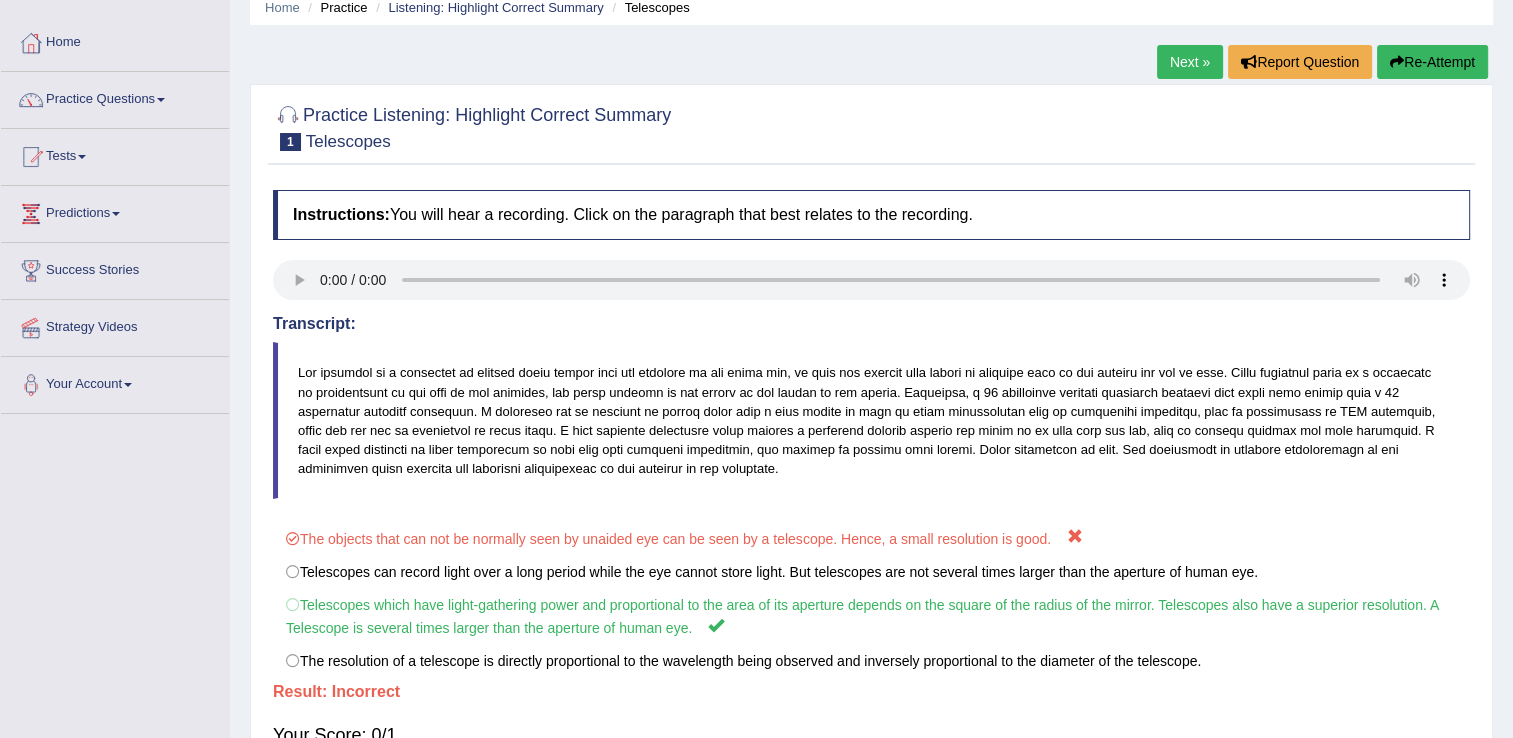 scroll, scrollTop: 0, scrollLeft: 0, axis: both 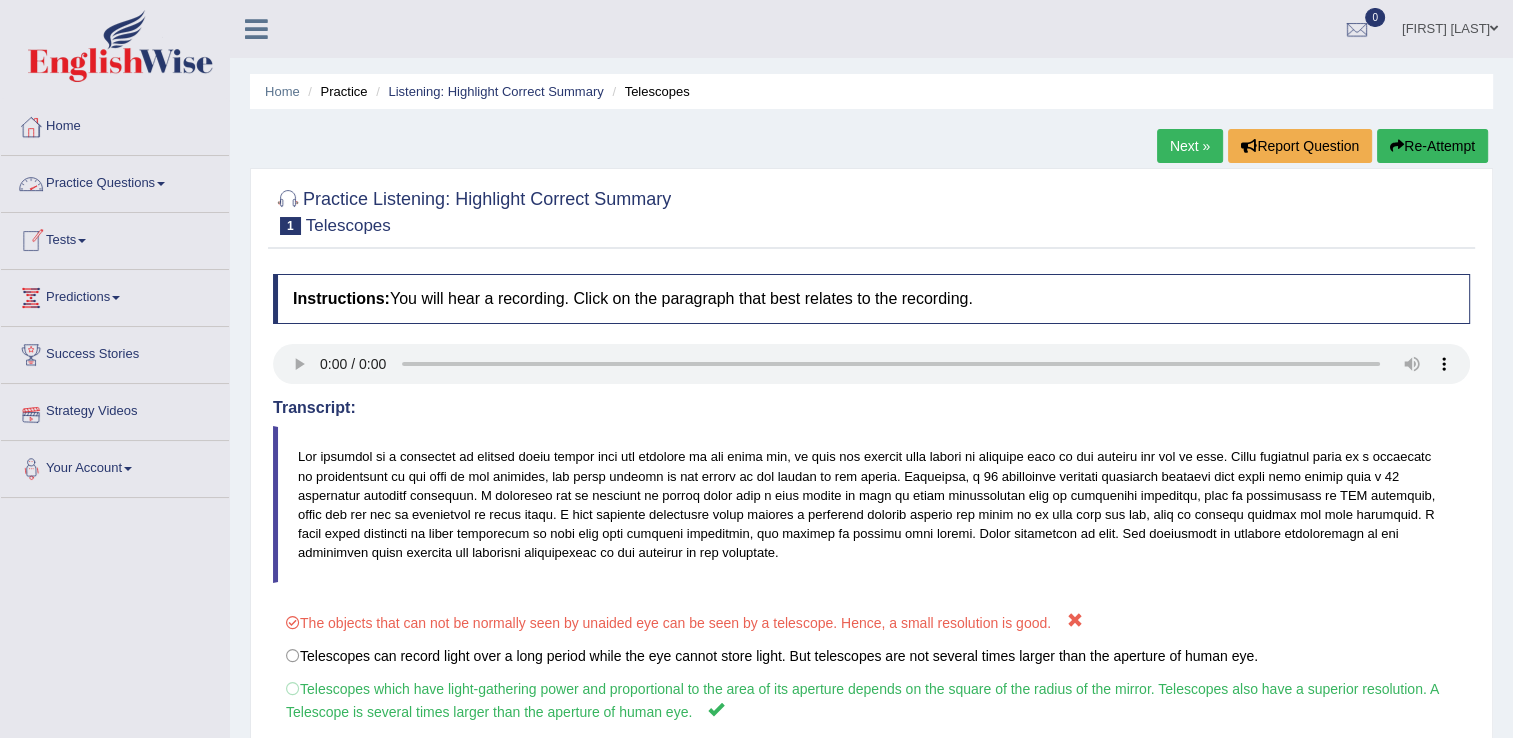 click on "Practice Questions" at bounding box center (115, 181) 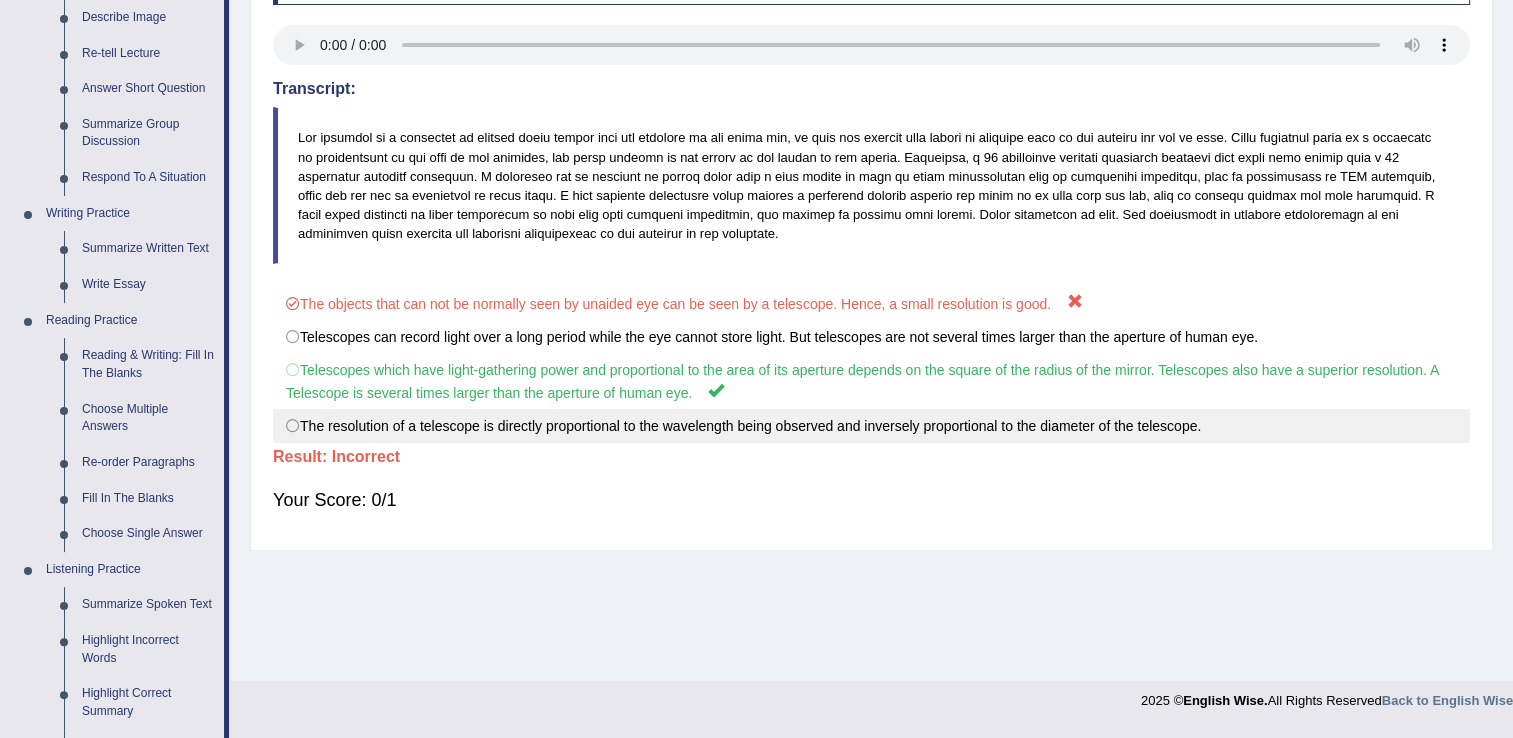 scroll, scrollTop: 324, scrollLeft: 0, axis: vertical 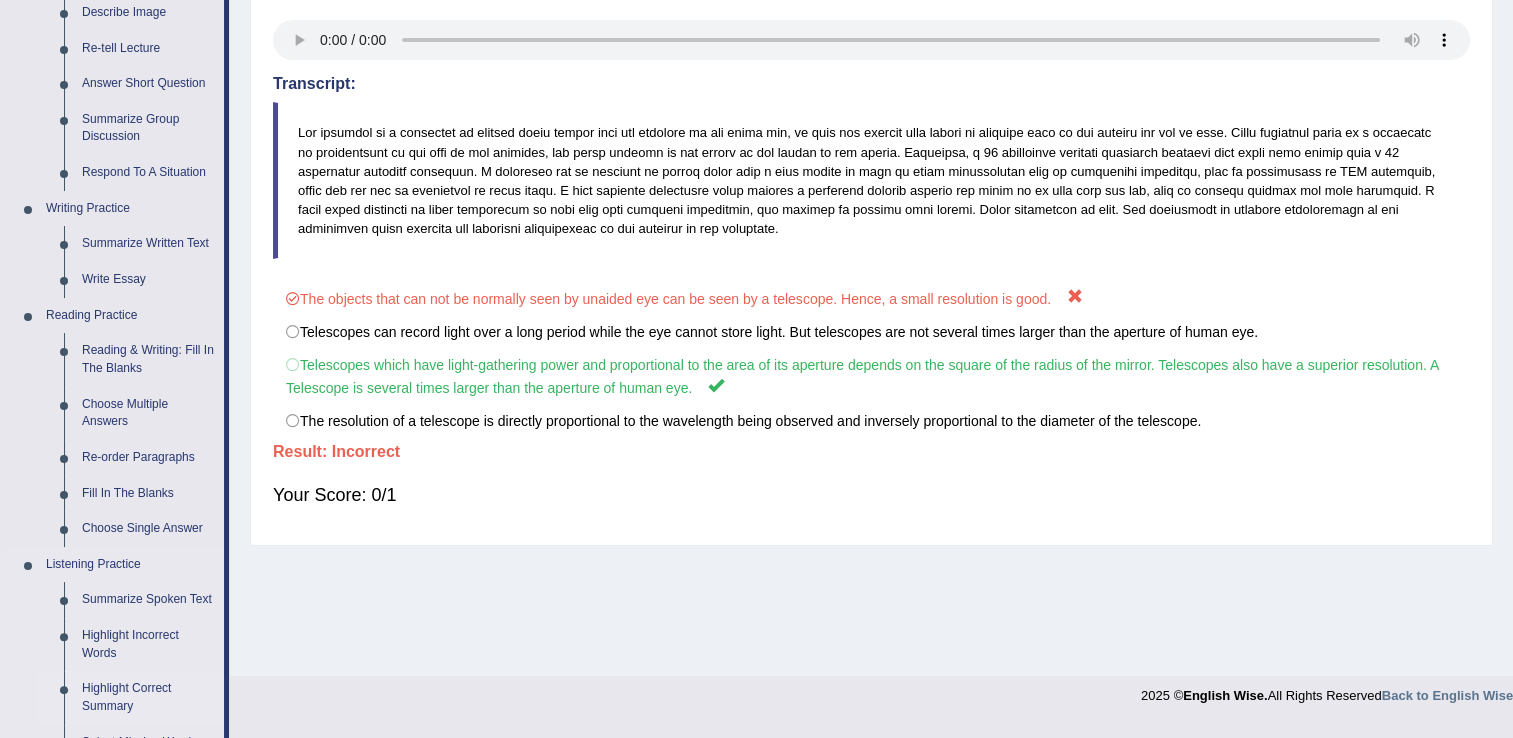 click on "Highlight Correct Summary" at bounding box center (148, 697) 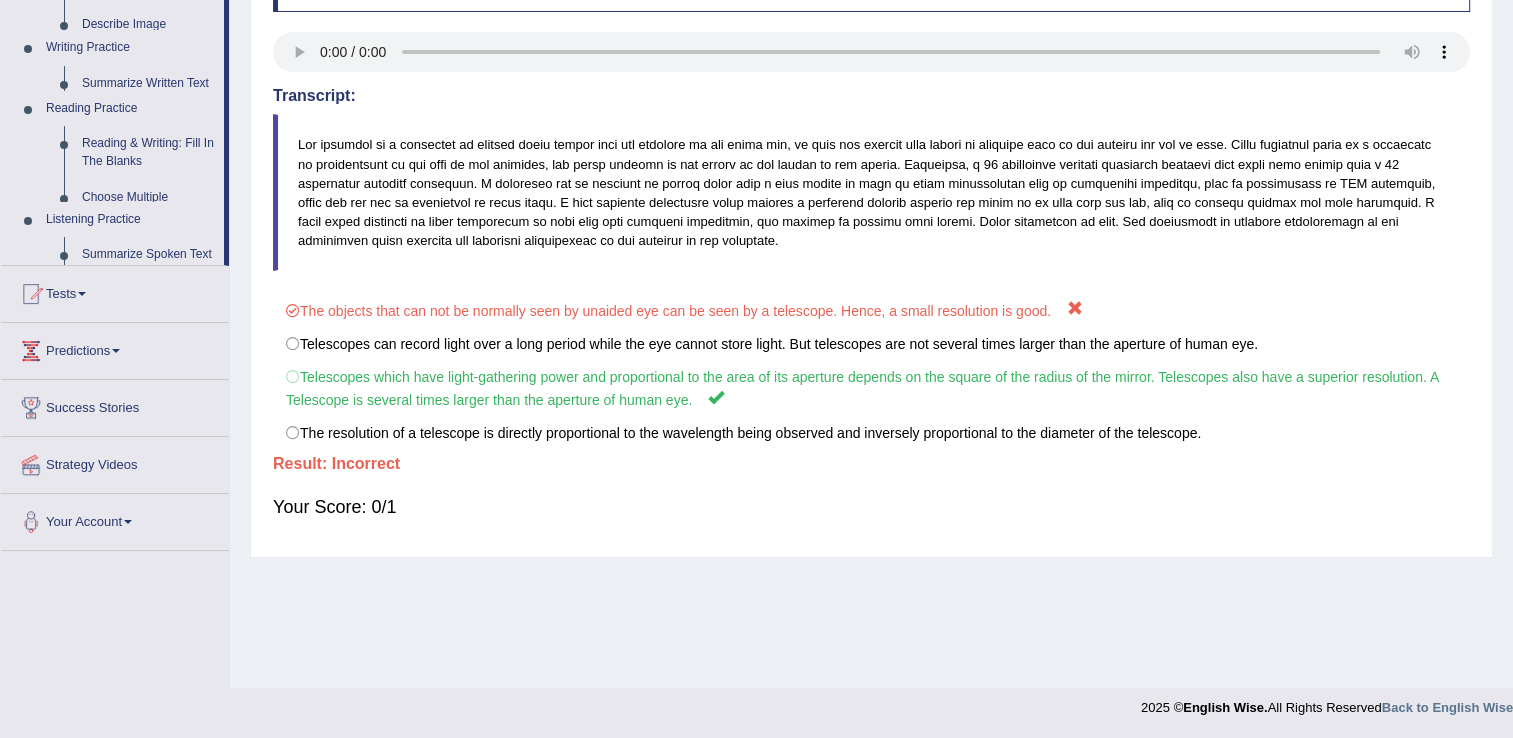 scroll, scrollTop: 312, scrollLeft: 0, axis: vertical 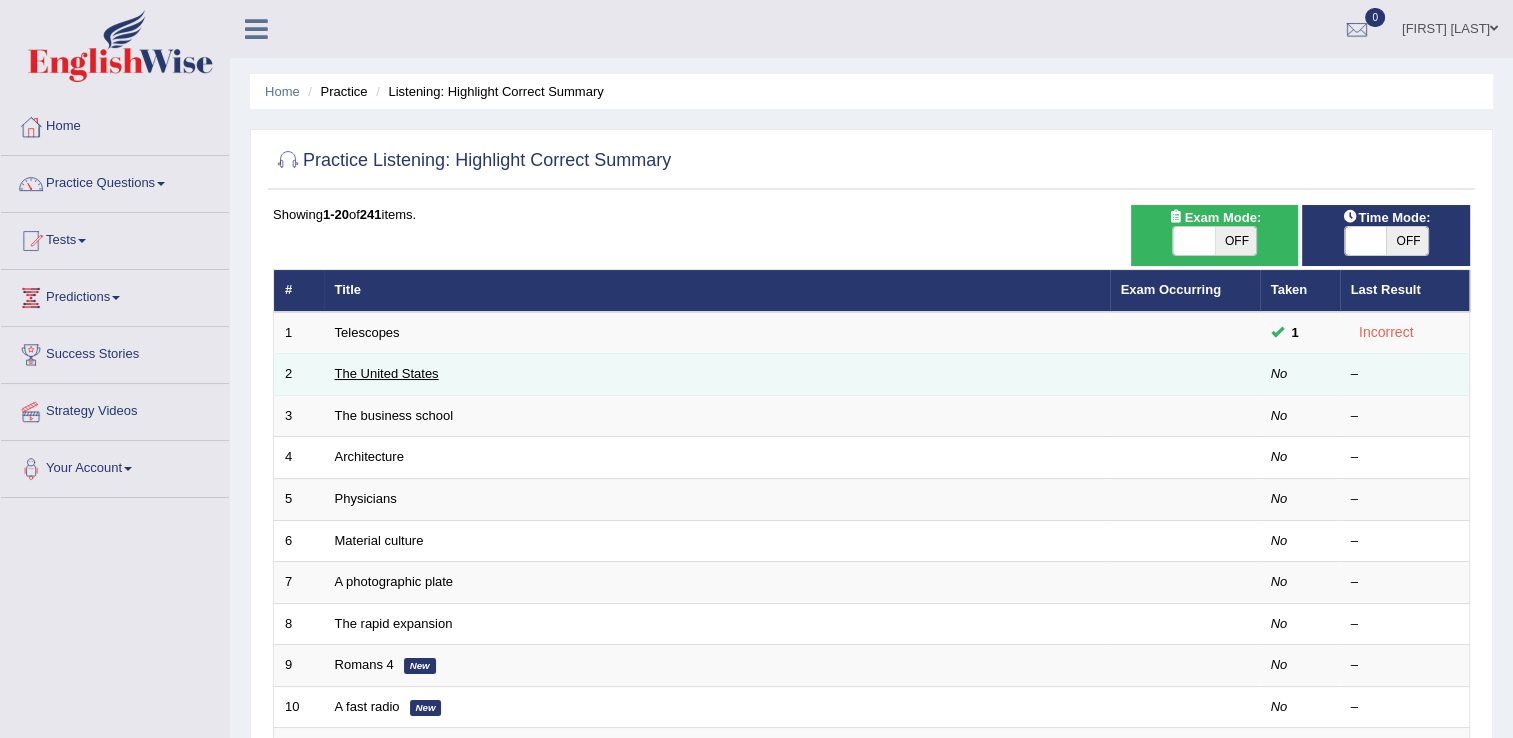click on "The United States" at bounding box center [387, 373] 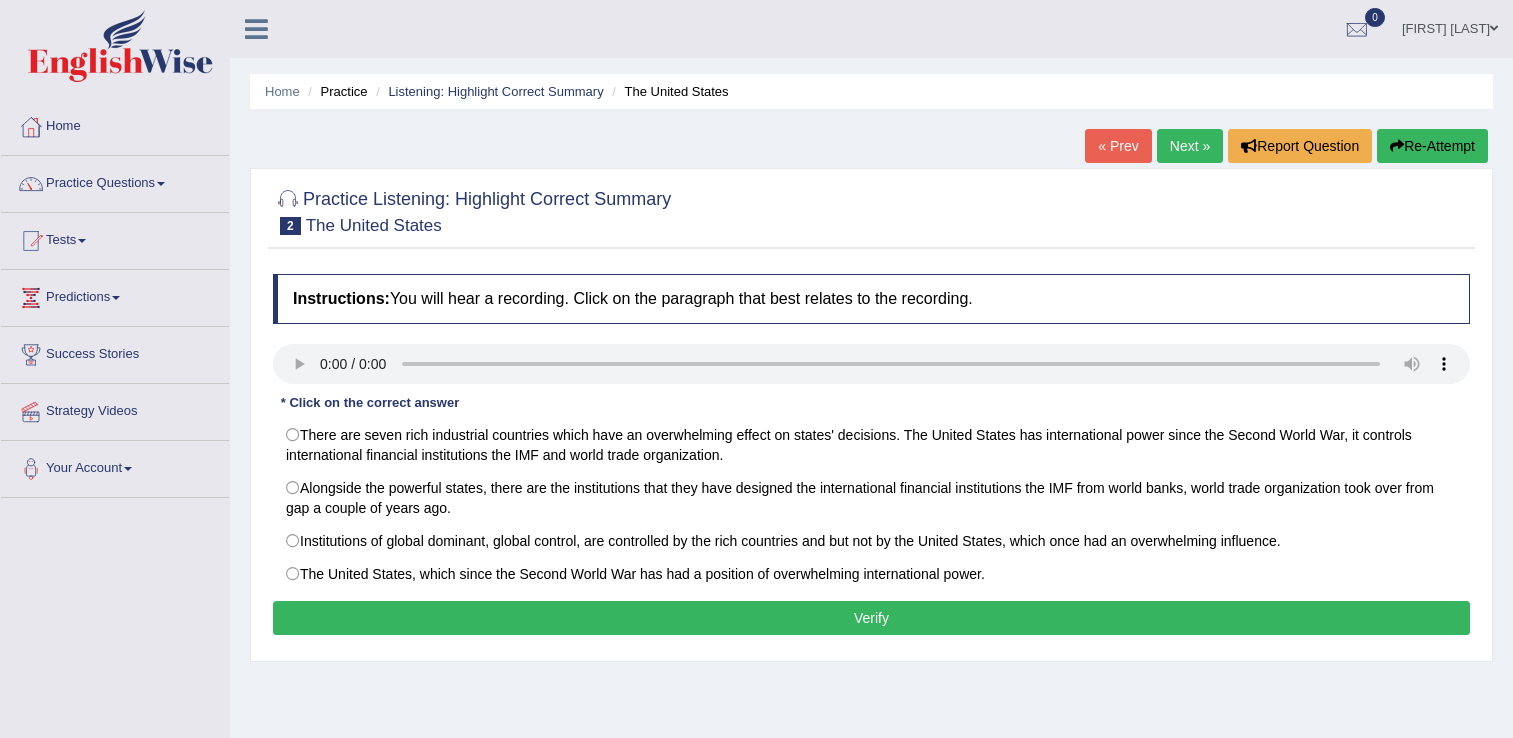 scroll, scrollTop: 0, scrollLeft: 0, axis: both 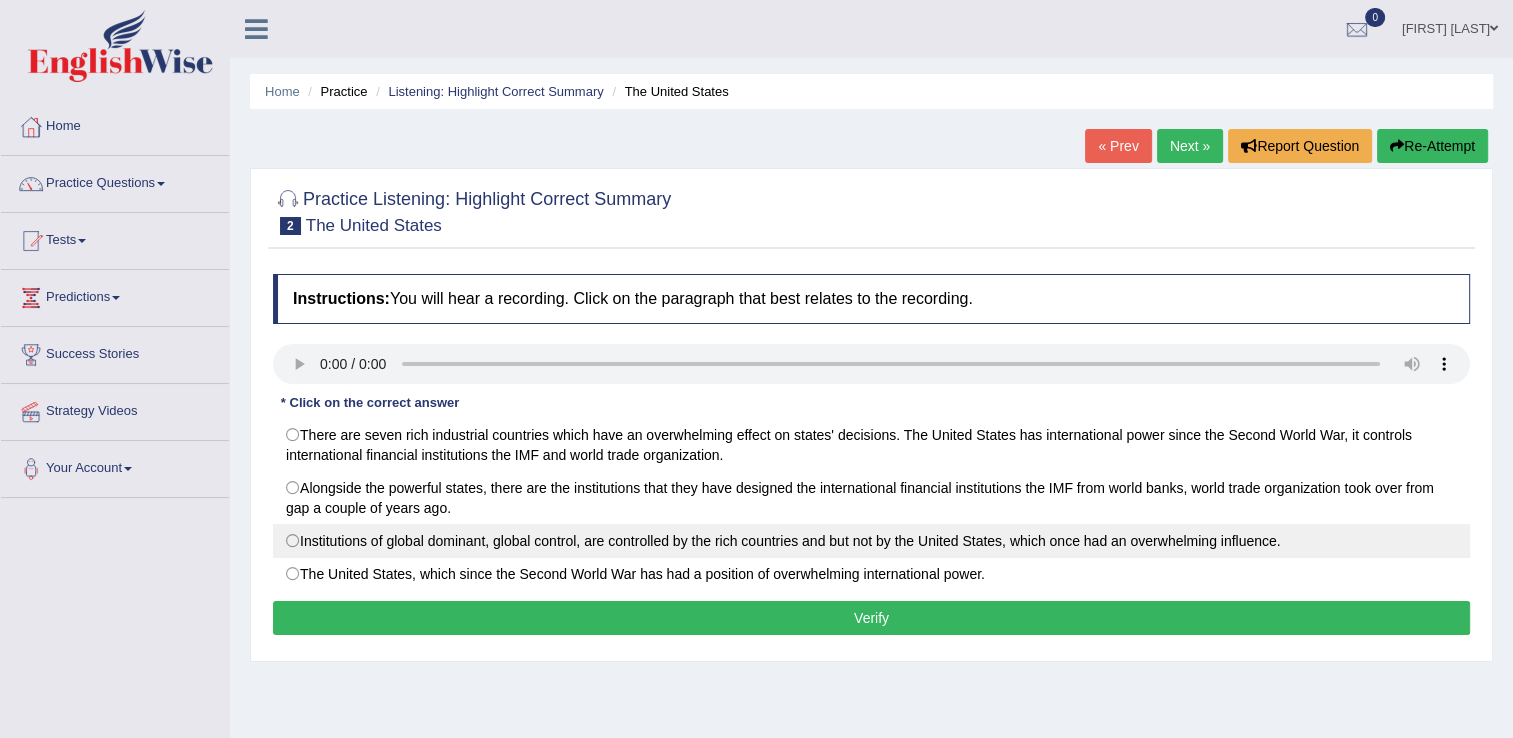 click on "Institutions of global dominant, global control, are controlled by the rich countries and but not by the United States, which once had an overwhelming influence." at bounding box center [871, 541] 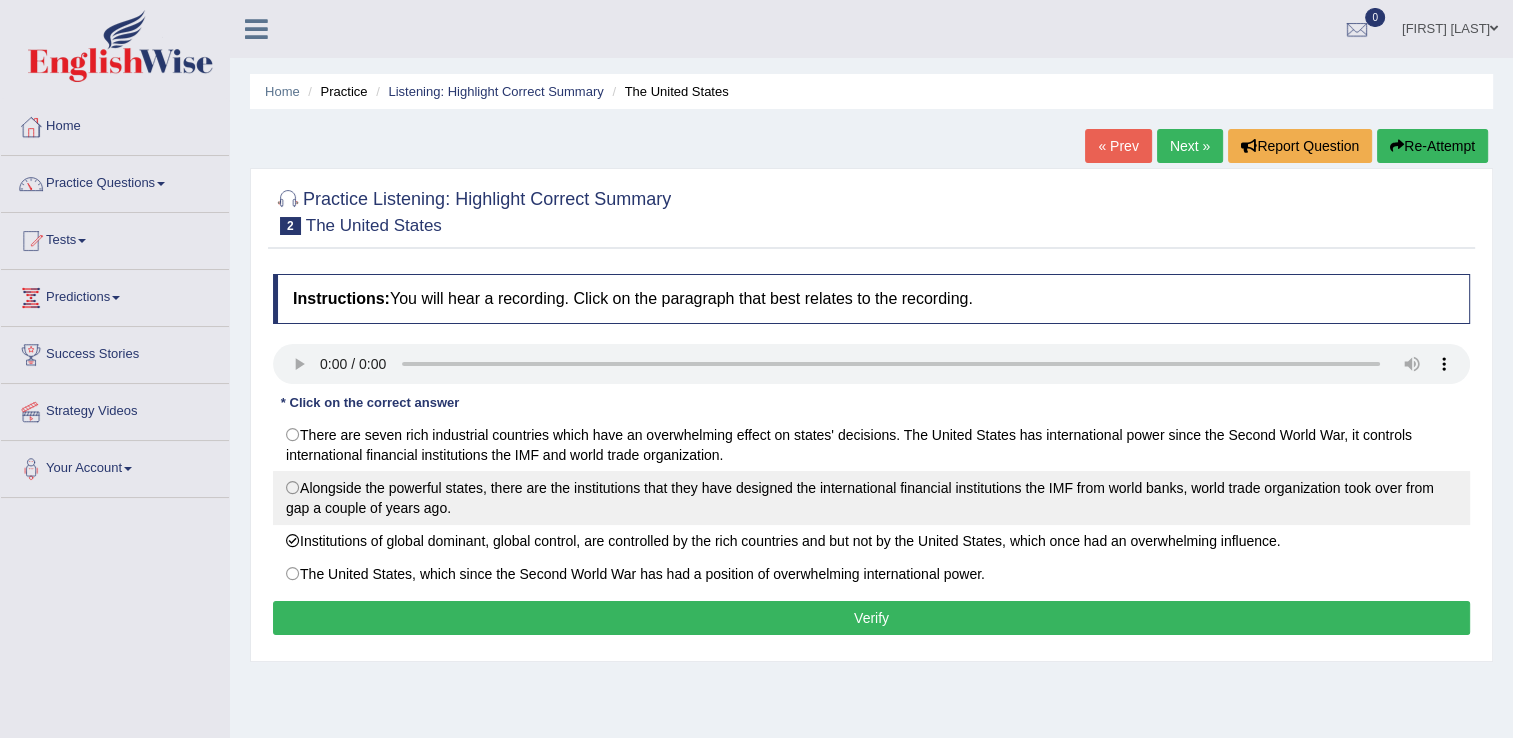 click on "Alongside the powerful states, there are the institutions that they have designed the international financial institutions the IMF from world banks, world trade organization took over from gap a couple of years ago." at bounding box center (871, 498) 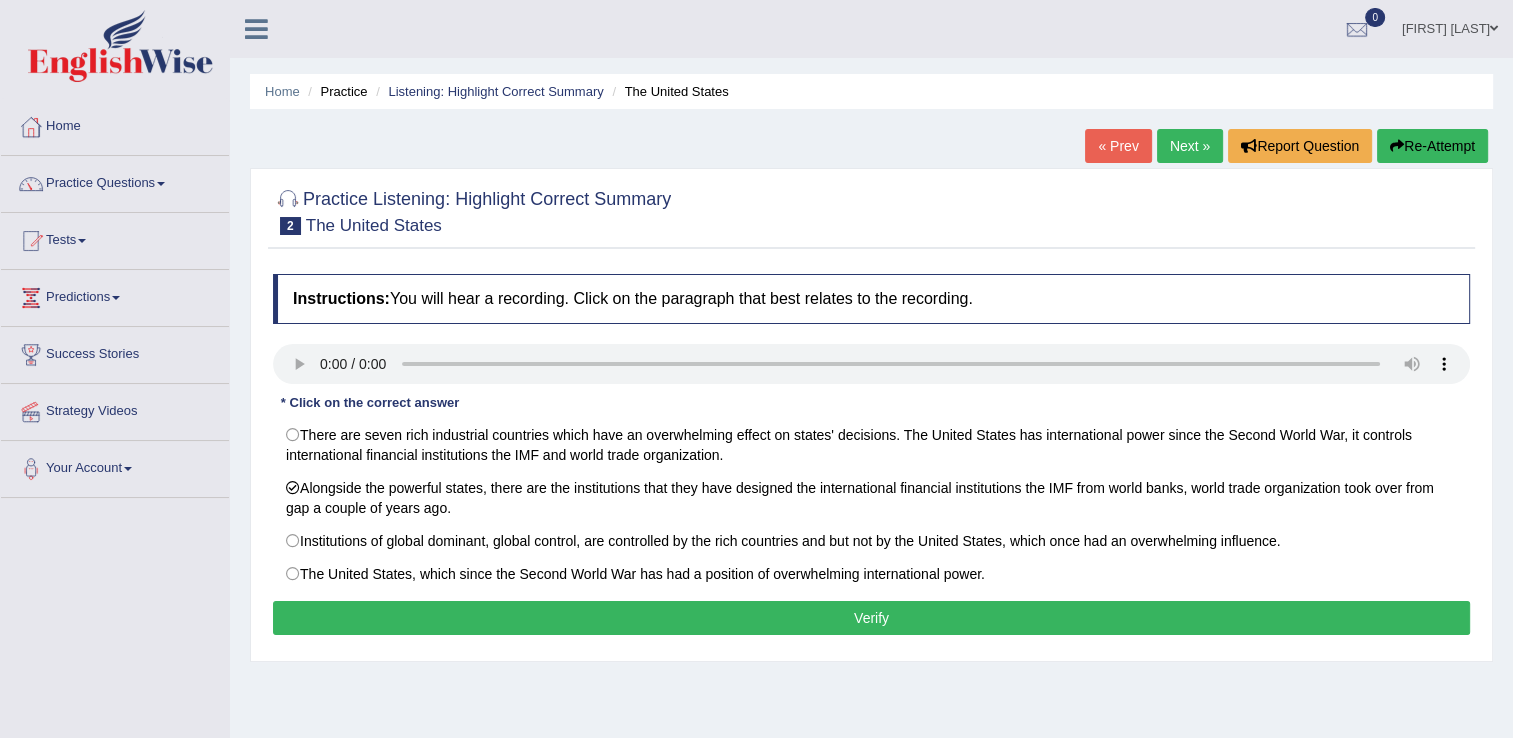 click on "Verify" at bounding box center (871, 618) 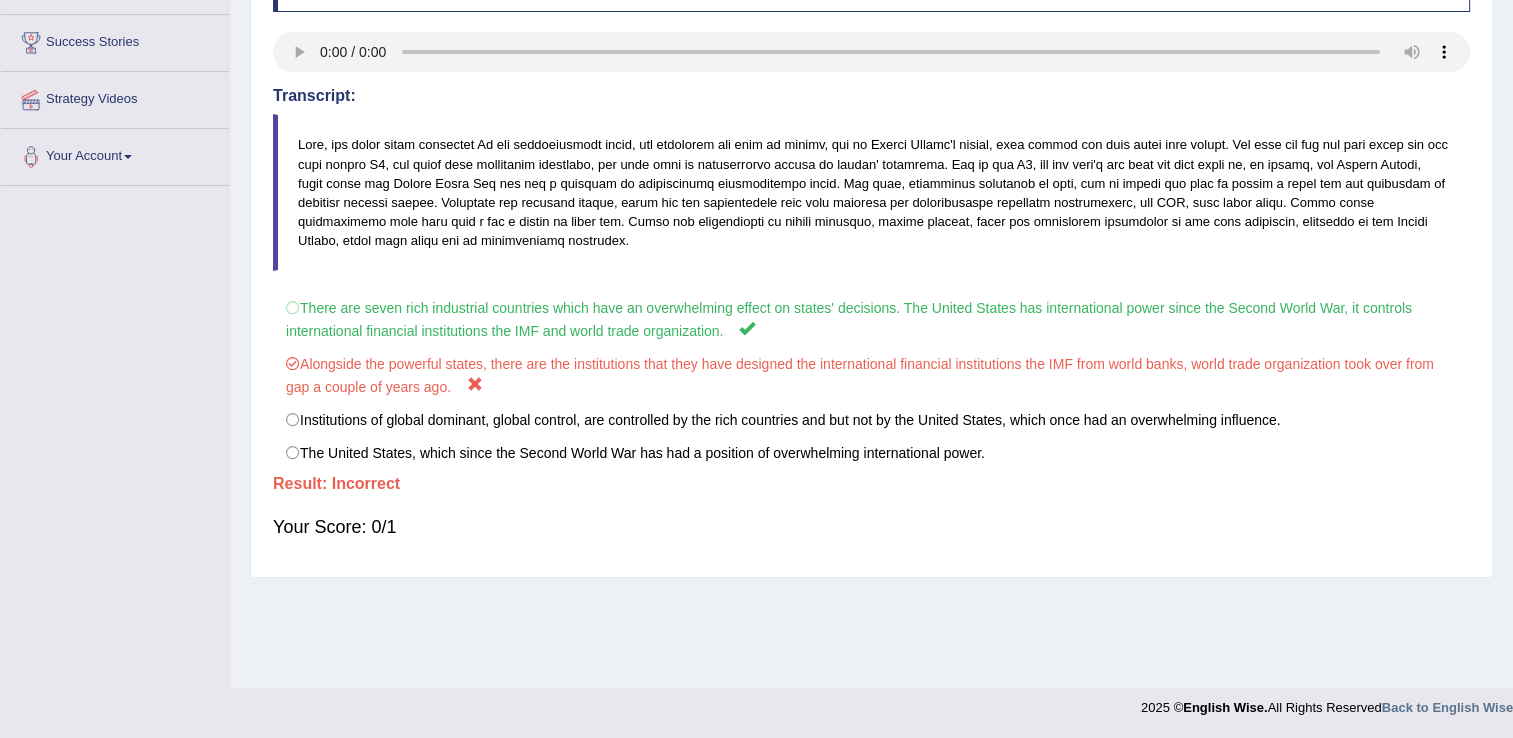 scroll, scrollTop: 0, scrollLeft: 0, axis: both 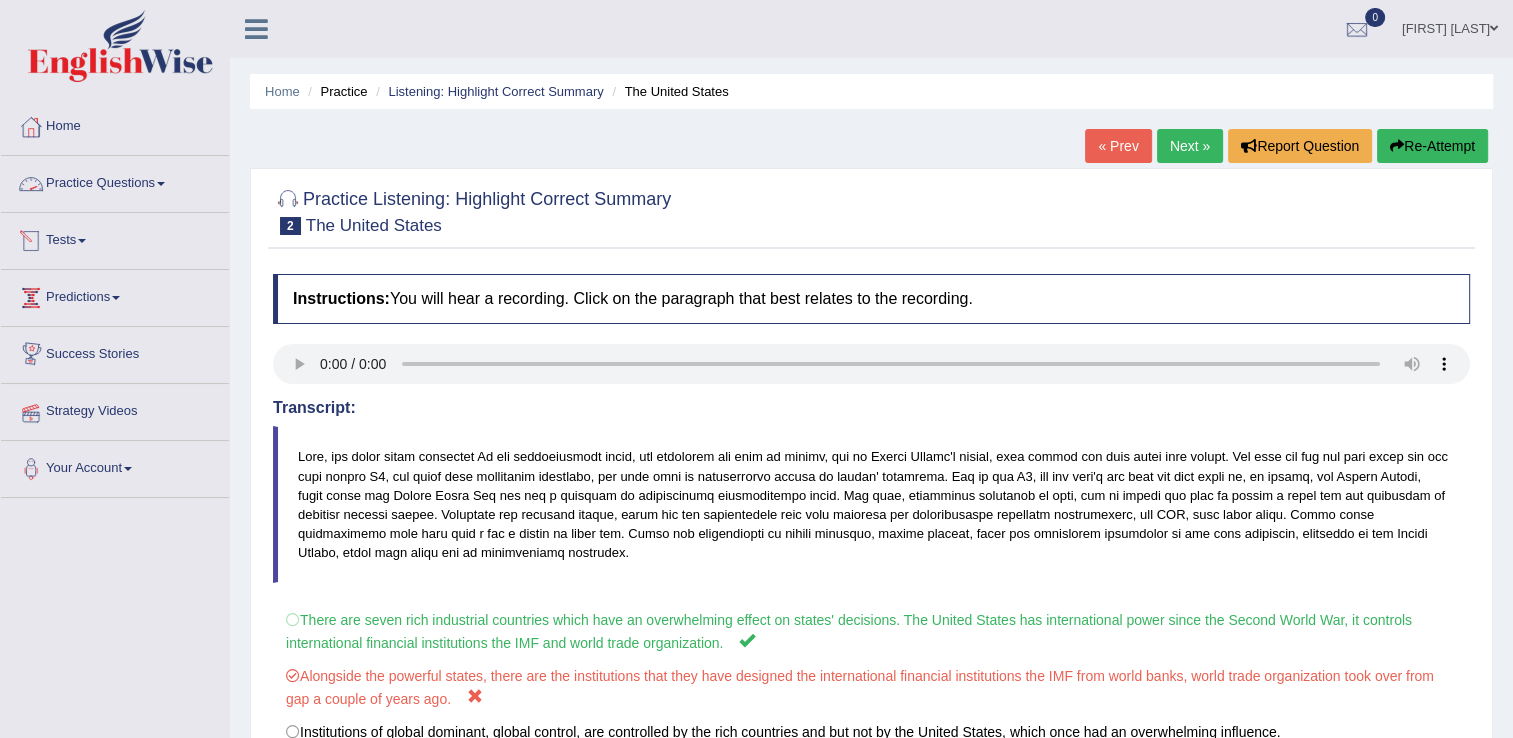 click on "Practice Questions" at bounding box center [115, 181] 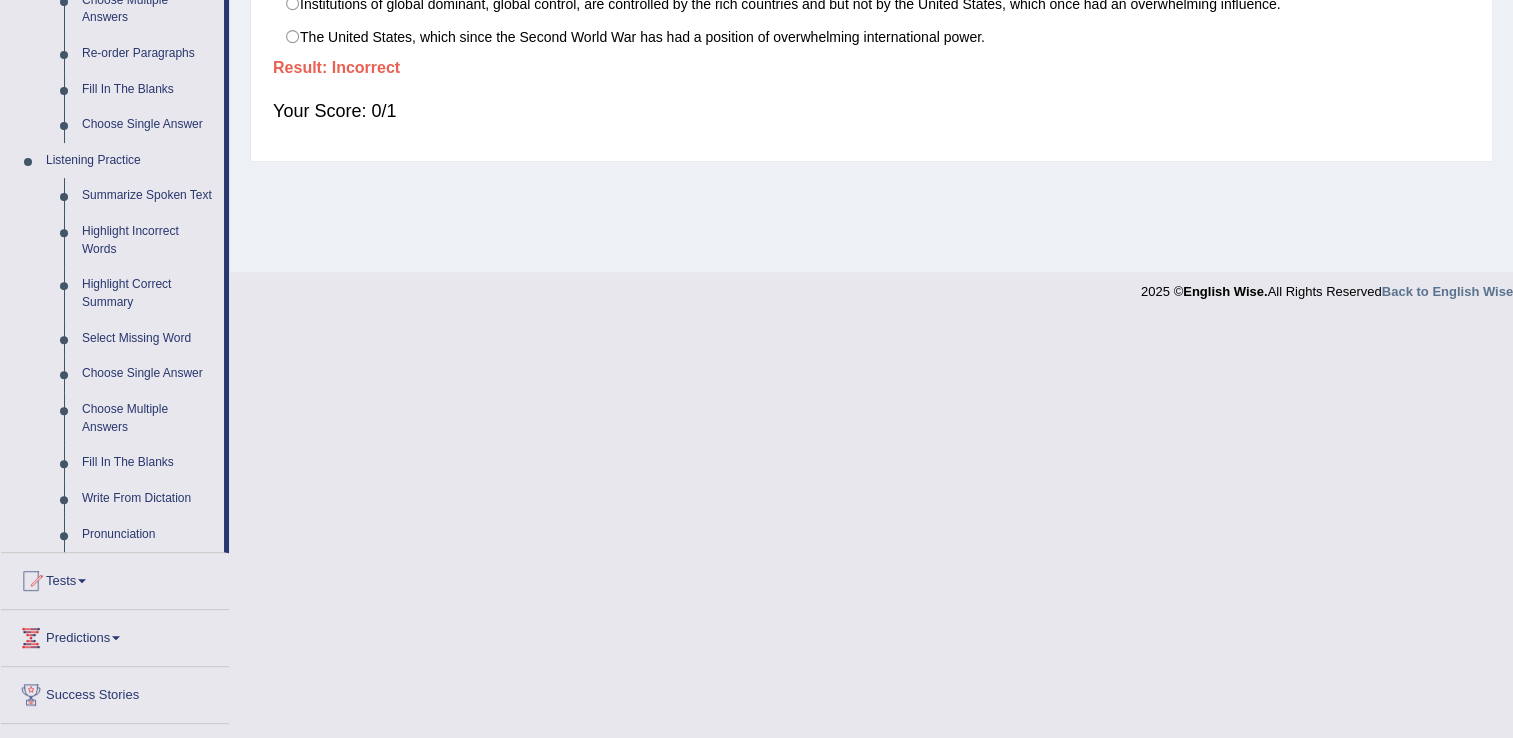 scroll, scrollTop: 728, scrollLeft: 0, axis: vertical 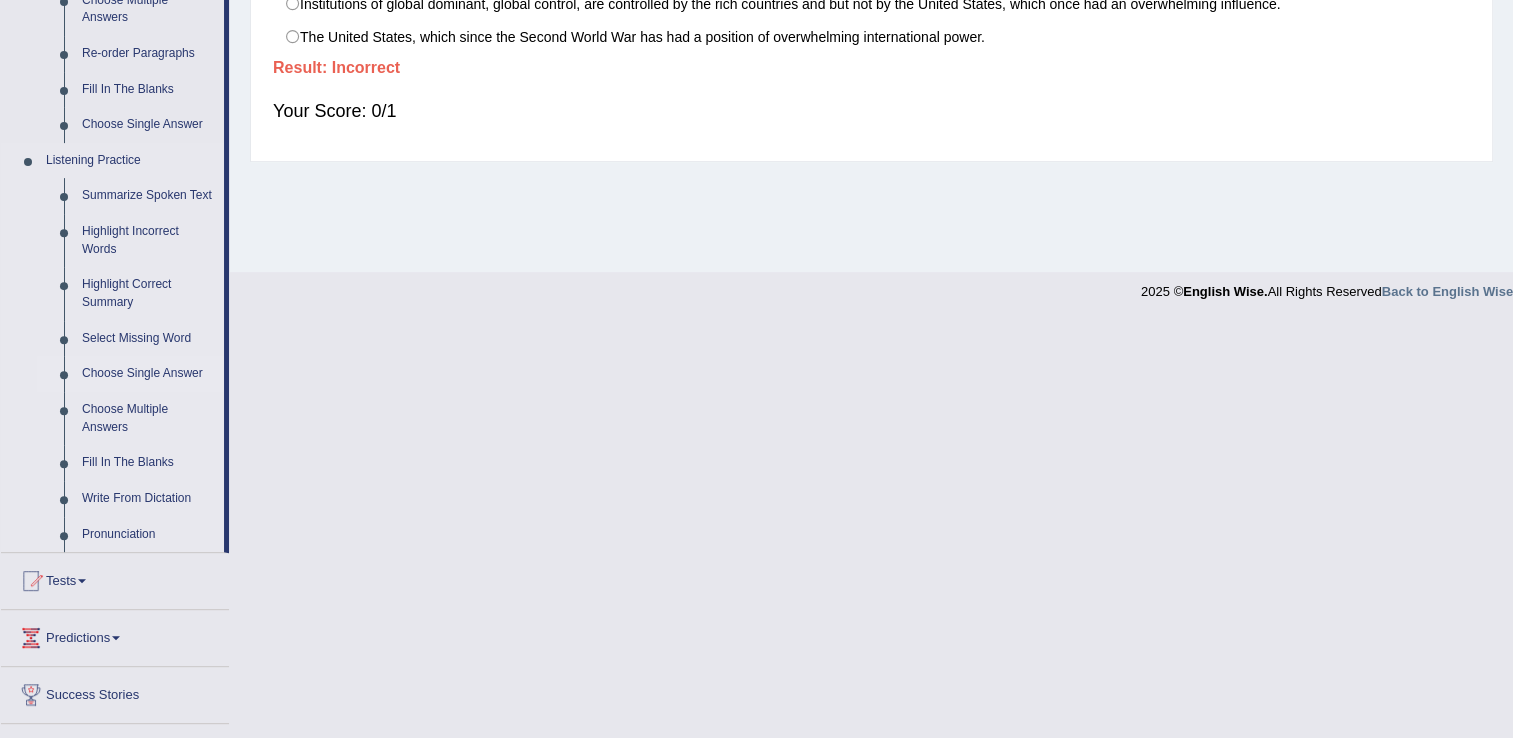 click on "Choose Single Answer" at bounding box center [148, 374] 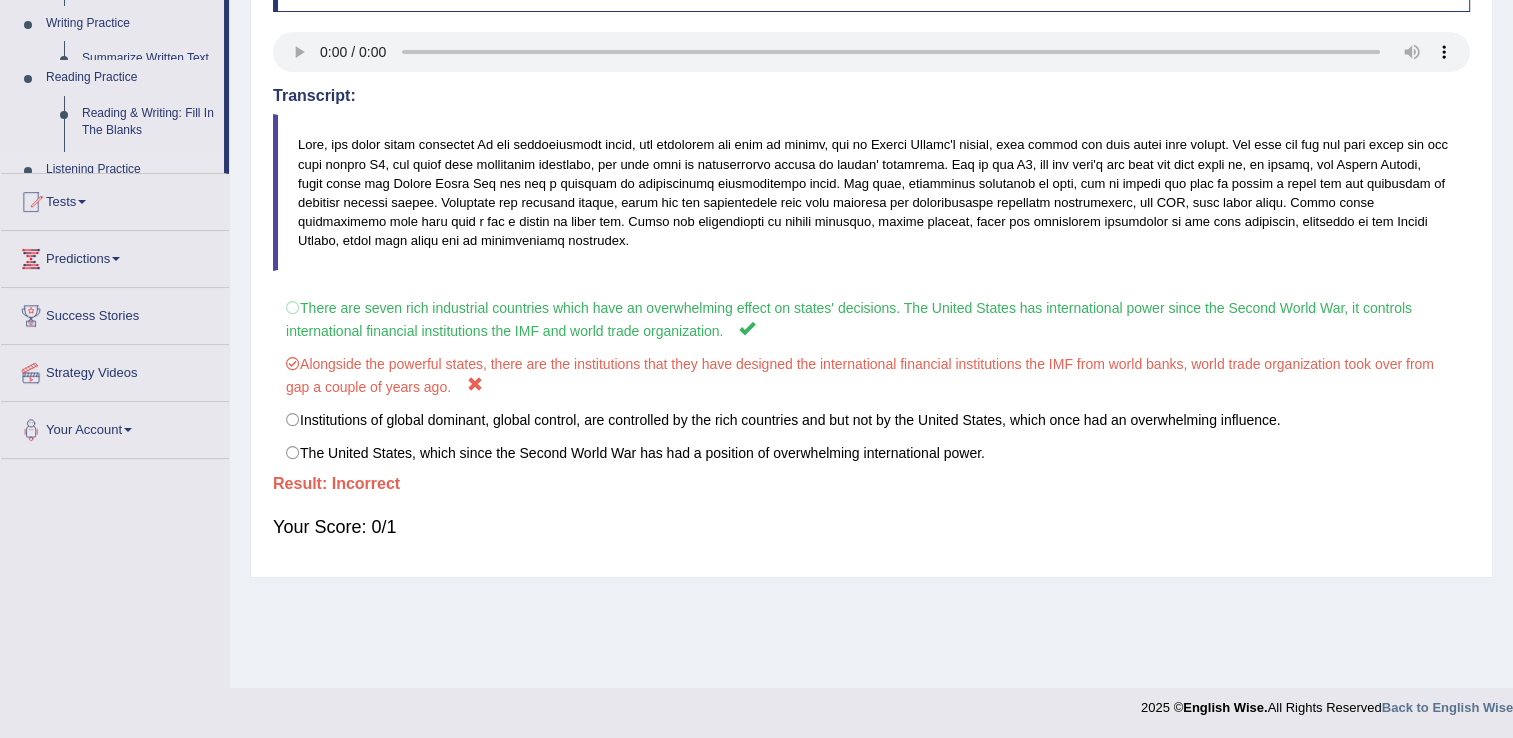 scroll, scrollTop: 312, scrollLeft: 0, axis: vertical 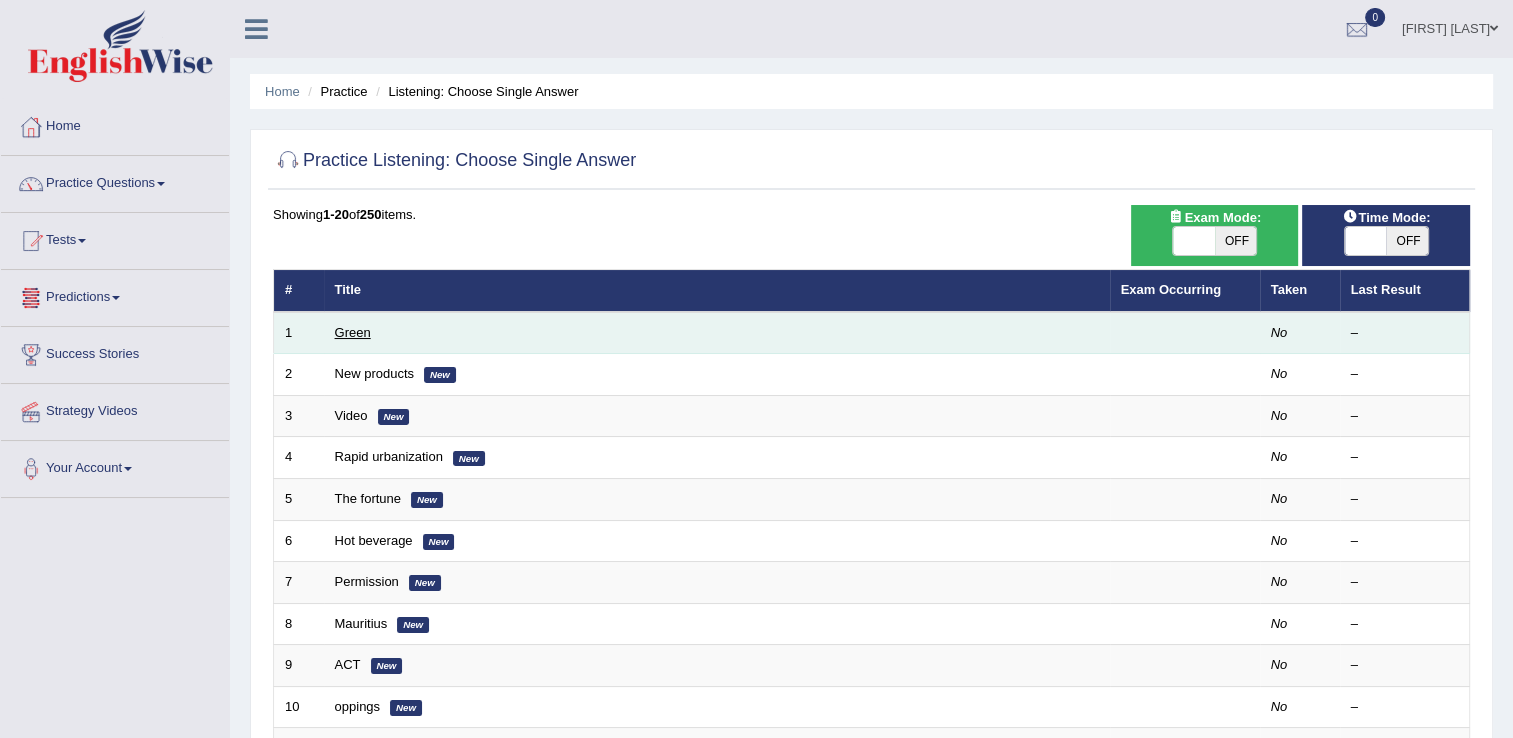 click on "Green" at bounding box center (353, 332) 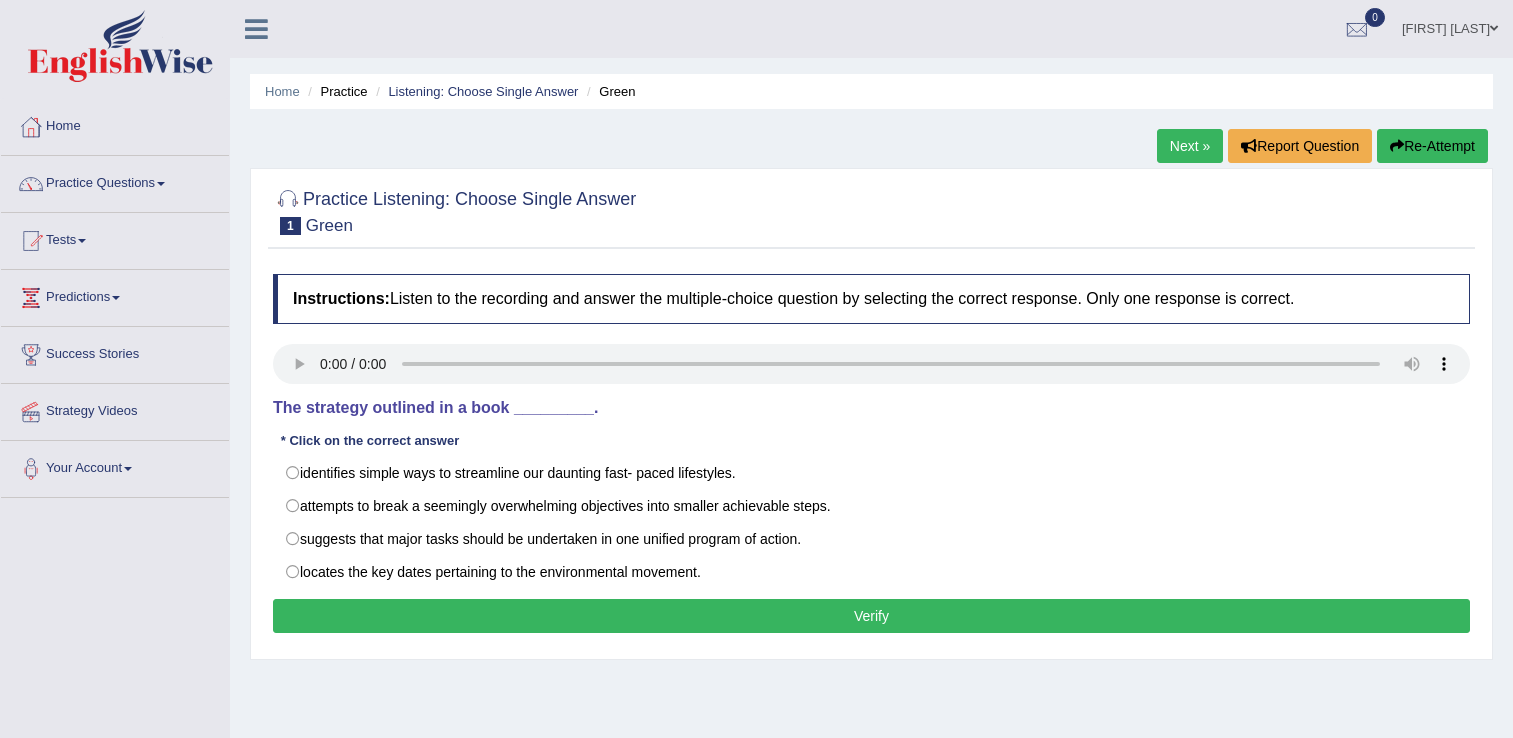 scroll, scrollTop: 0, scrollLeft: 0, axis: both 